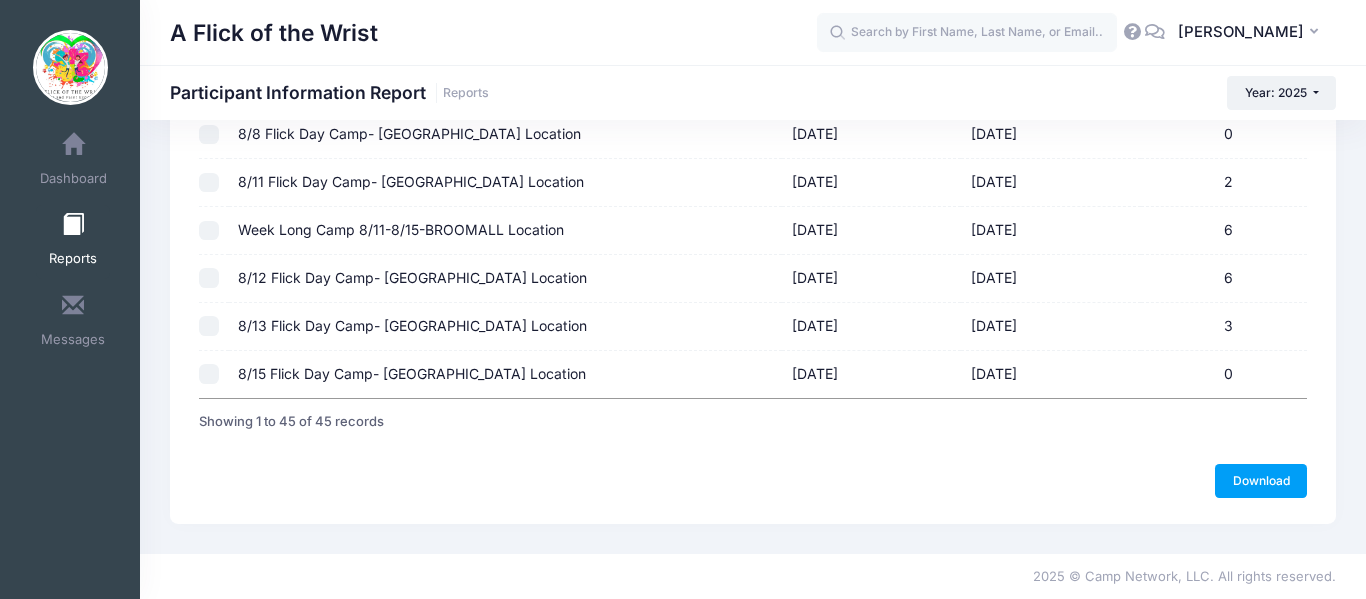 scroll, scrollTop: 2123, scrollLeft: 0, axis: vertical 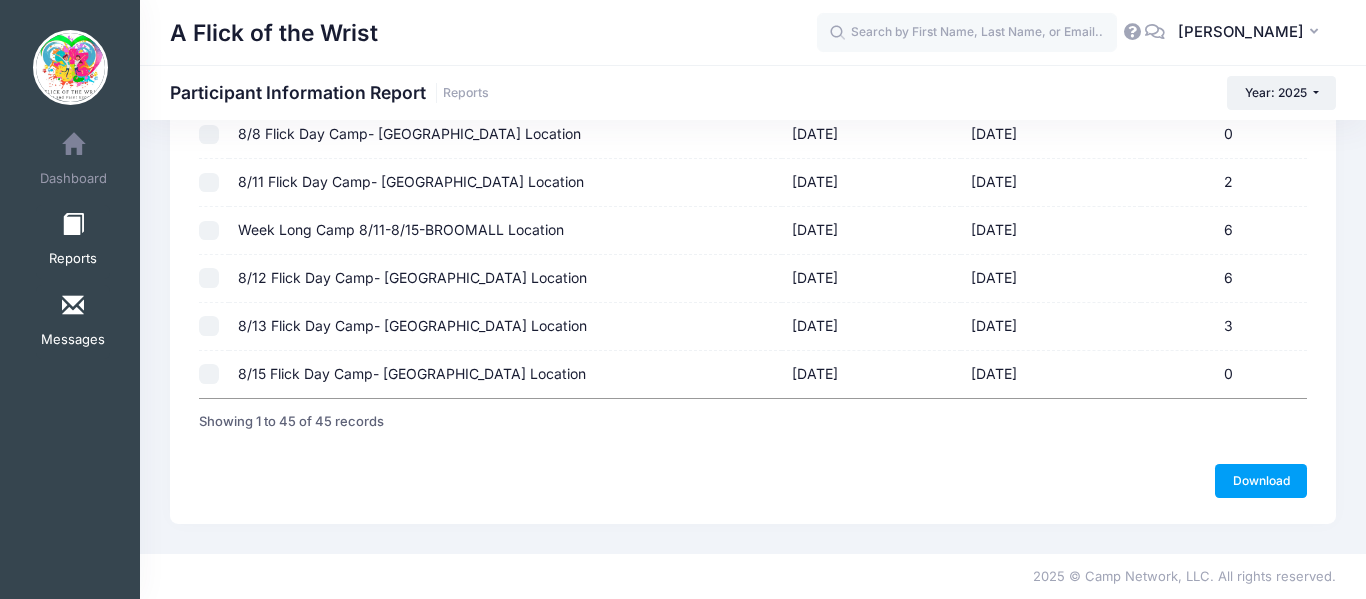 click at bounding box center [73, 306] 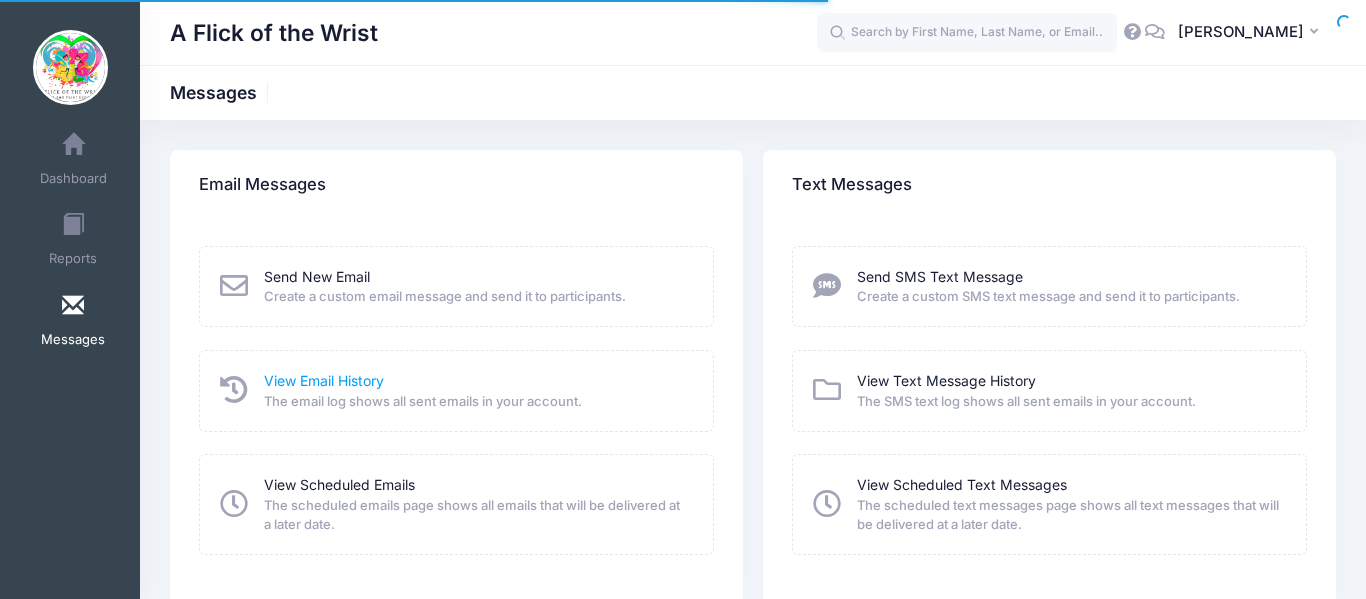 scroll, scrollTop: 0, scrollLeft: 0, axis: both 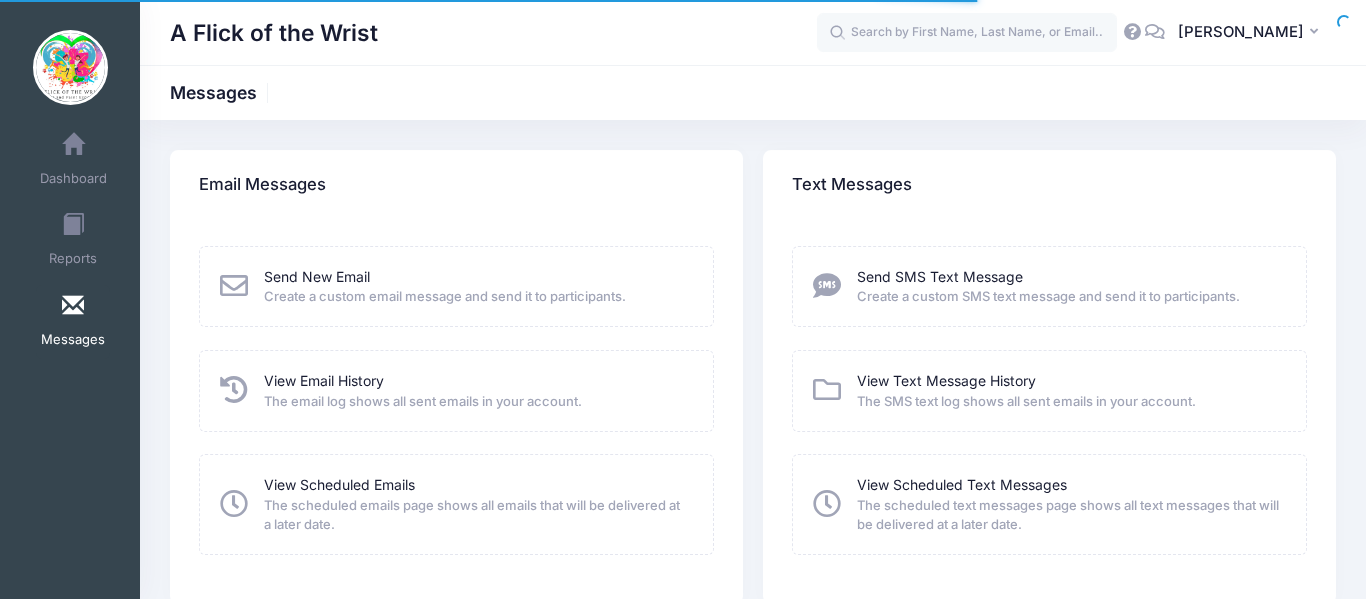 click on "Send New Email" at bounding box center [317, 276] 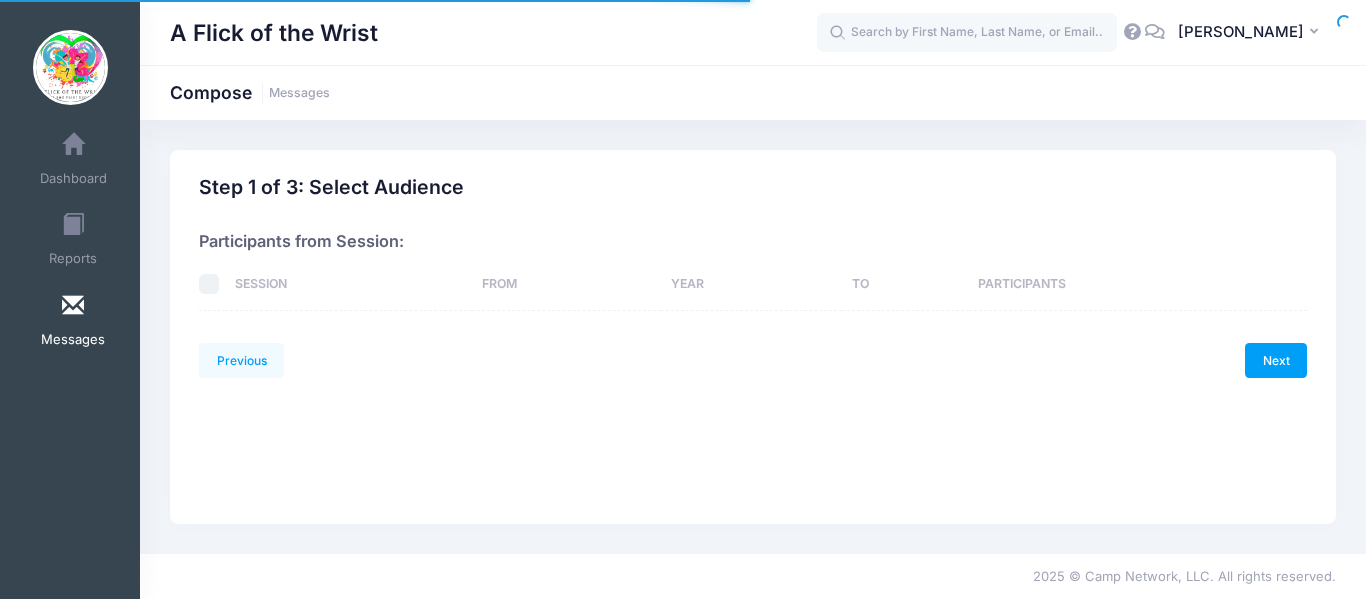 scroll, scrollTop: 0, scrollLeft: 0, axis: both 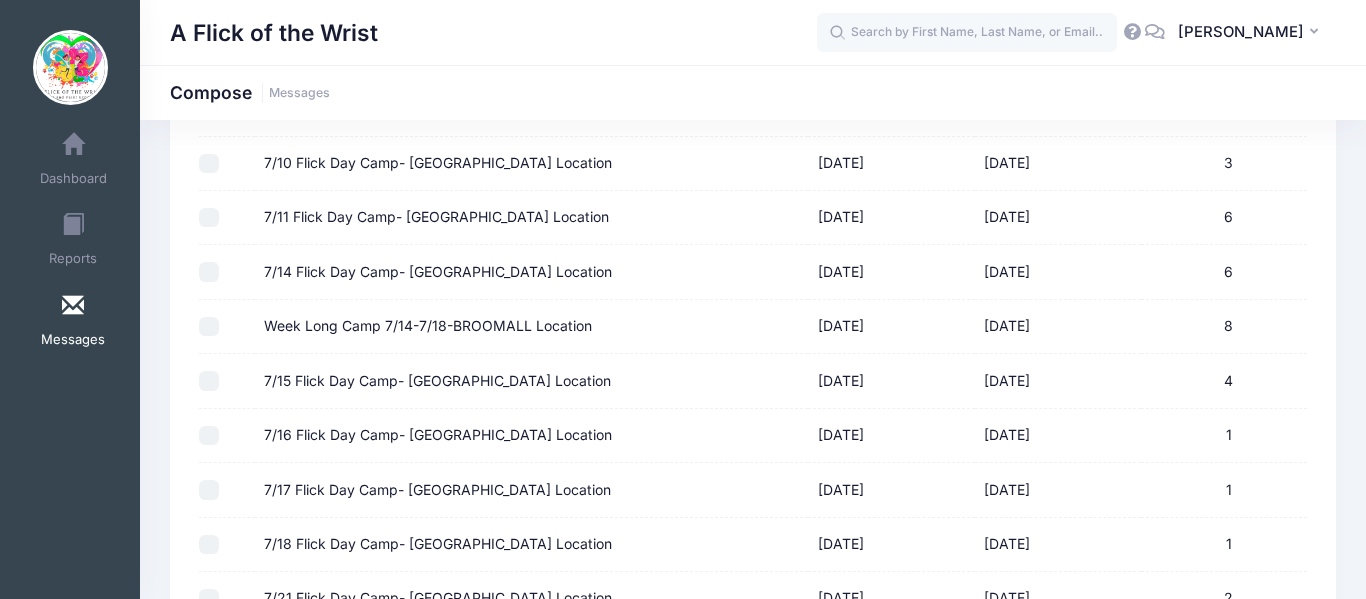 click on "7/14 Flick Day Camp- Broomall Location" at bounding box center (209, 272) 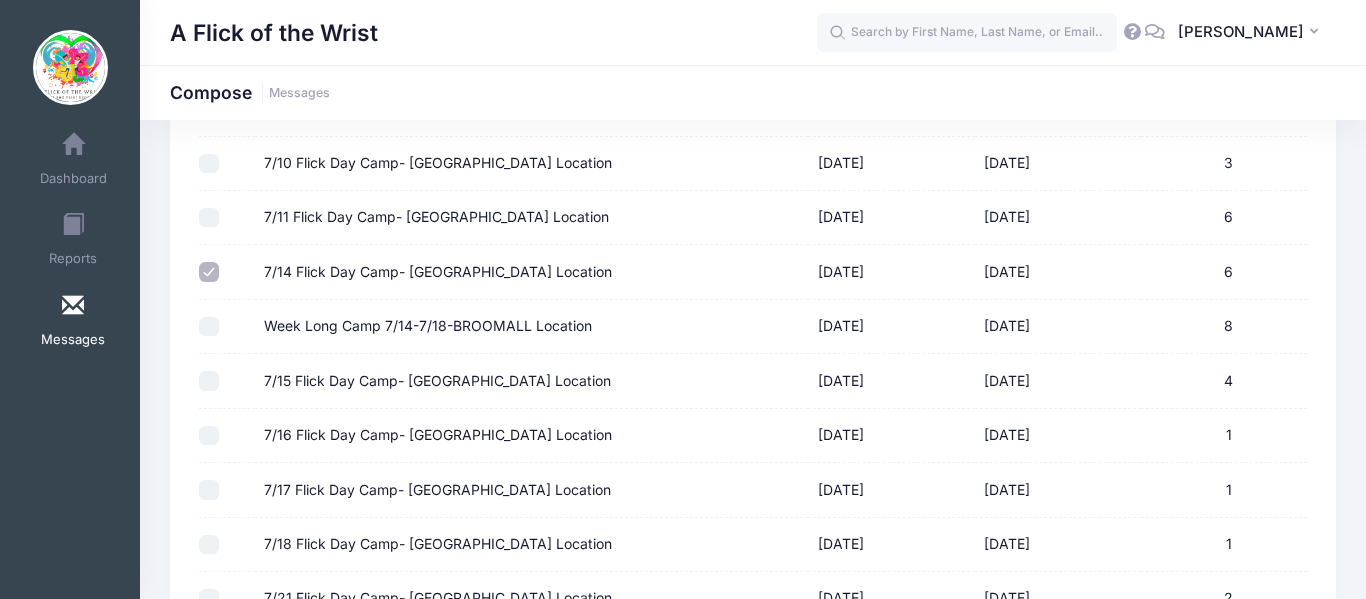click on "Week Long Camp 7/14-7/18-BROOMALL Location" at bounding box center (209, 327) 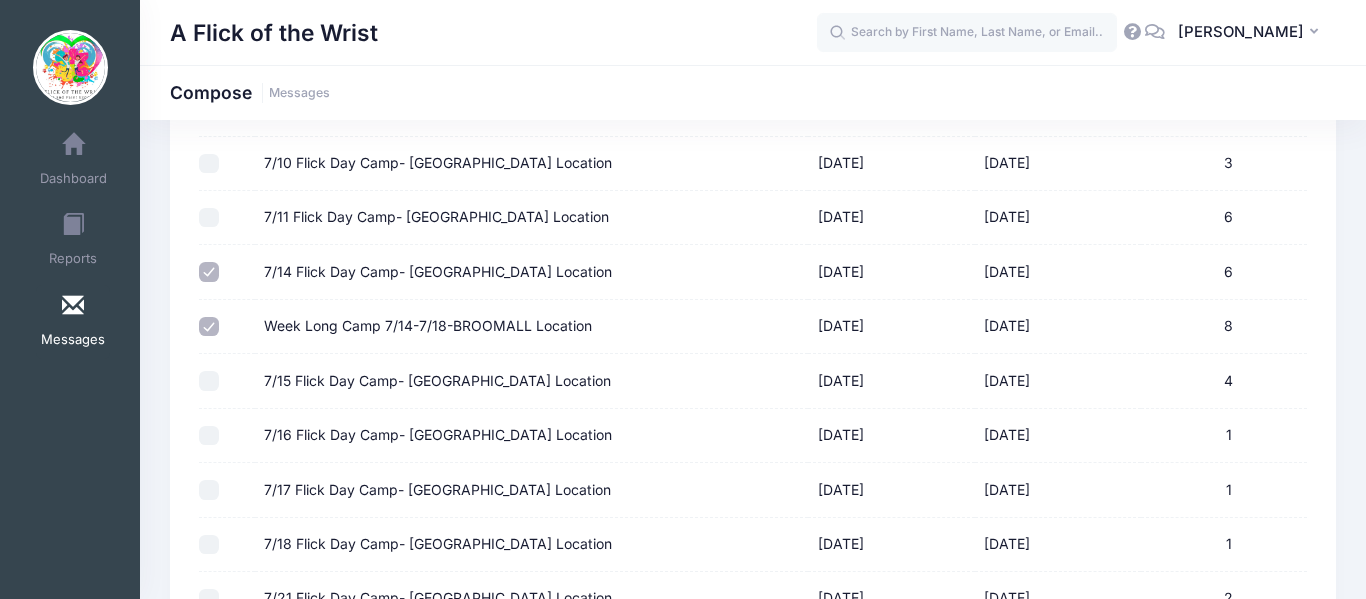 click on "7/15 Flick Day Camp- Broomall Location" at bounding box center (209, 381) 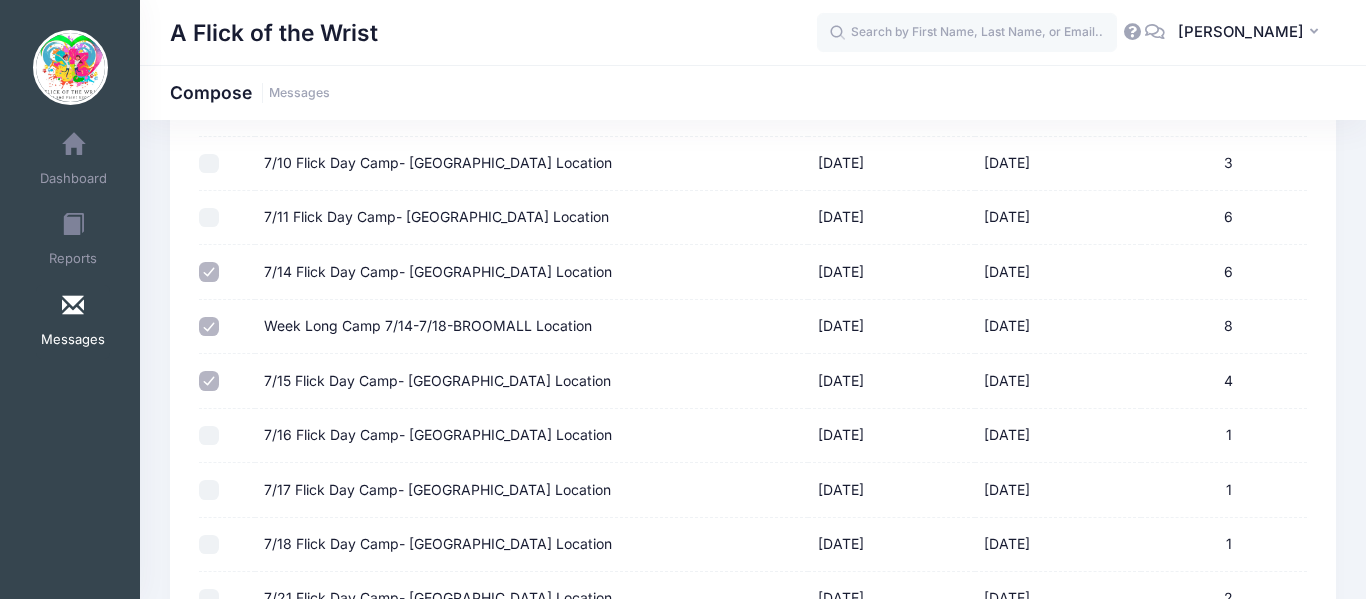 click on "7/16 Flick Day Camp- Broomall Location" at bounding box center [209, 436] 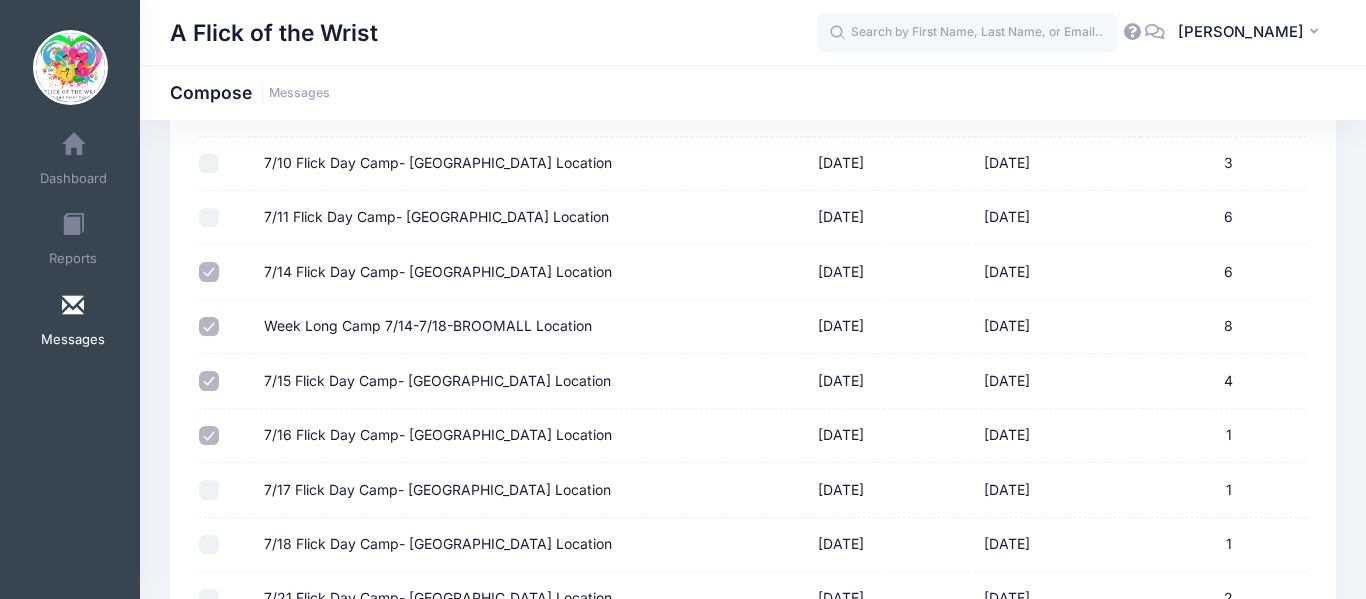 click on "7/17 Flick Day Camp- Broomall Location" at bounding box center (209, 490) 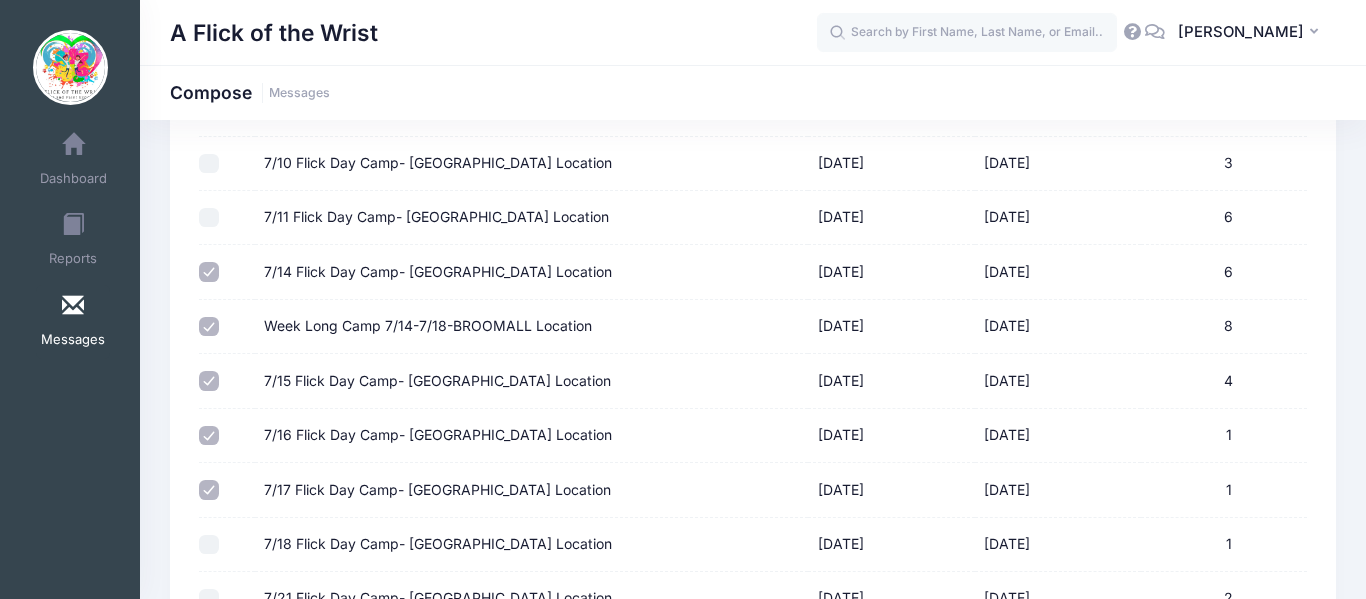 click on "7/18 Flick Day Camp- Broomall Location" at bounding box center [209, 545] 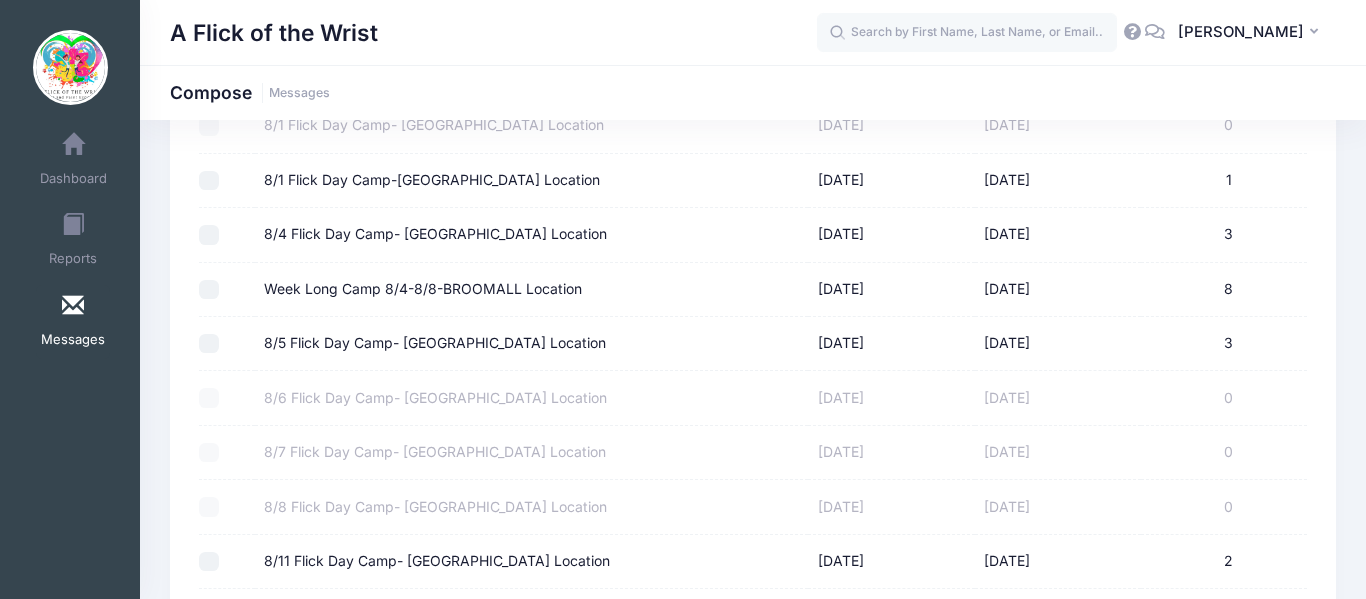scroll, scrollTop: 2367, scrollLeft: 0, axis: vertical 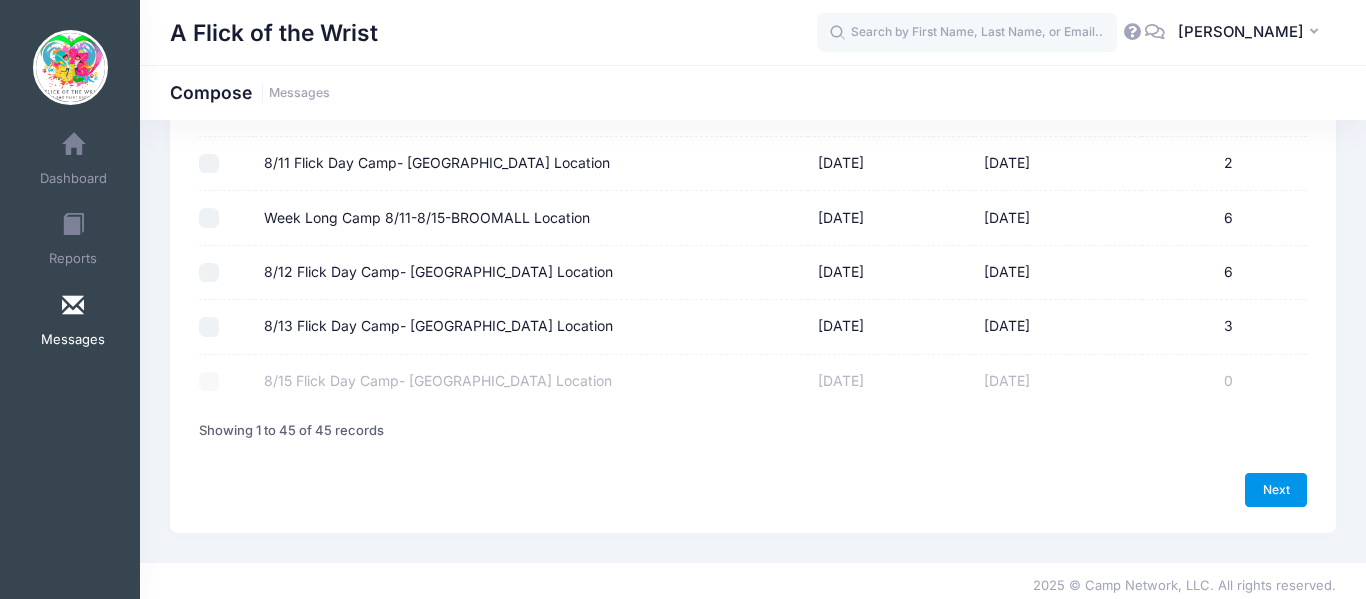 click on "Next" at bounding box center (1276, 490) 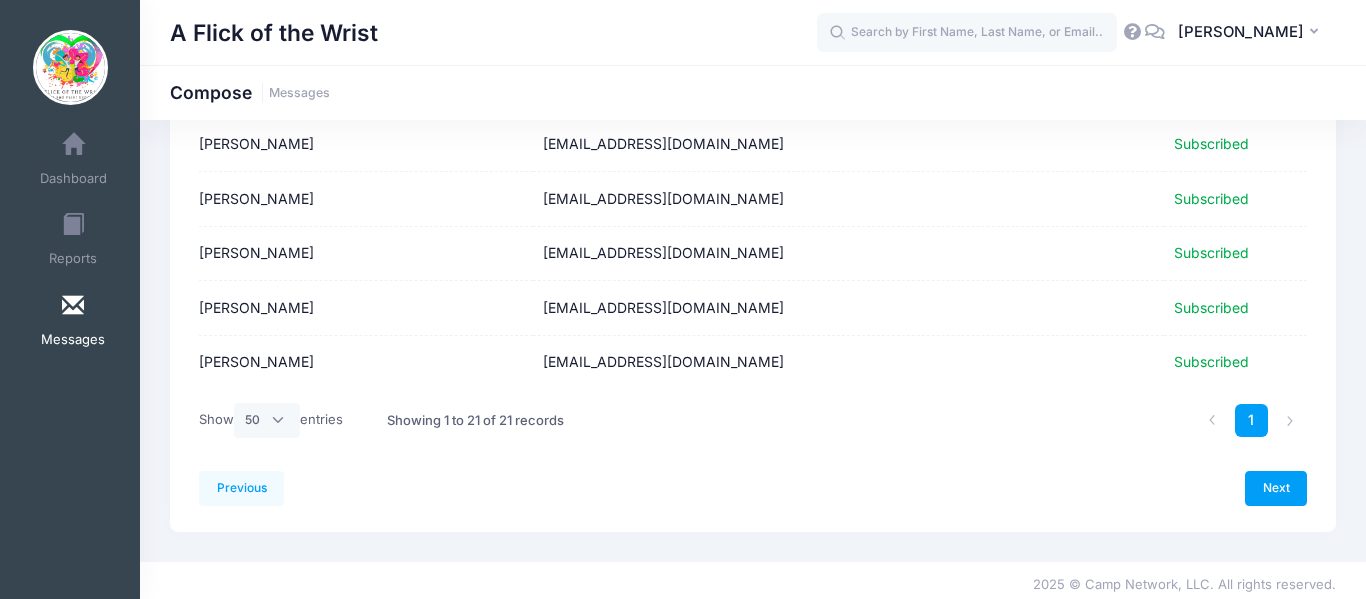scroll, scrollTop: 1060, scrollLeft: 0, axis: vertical 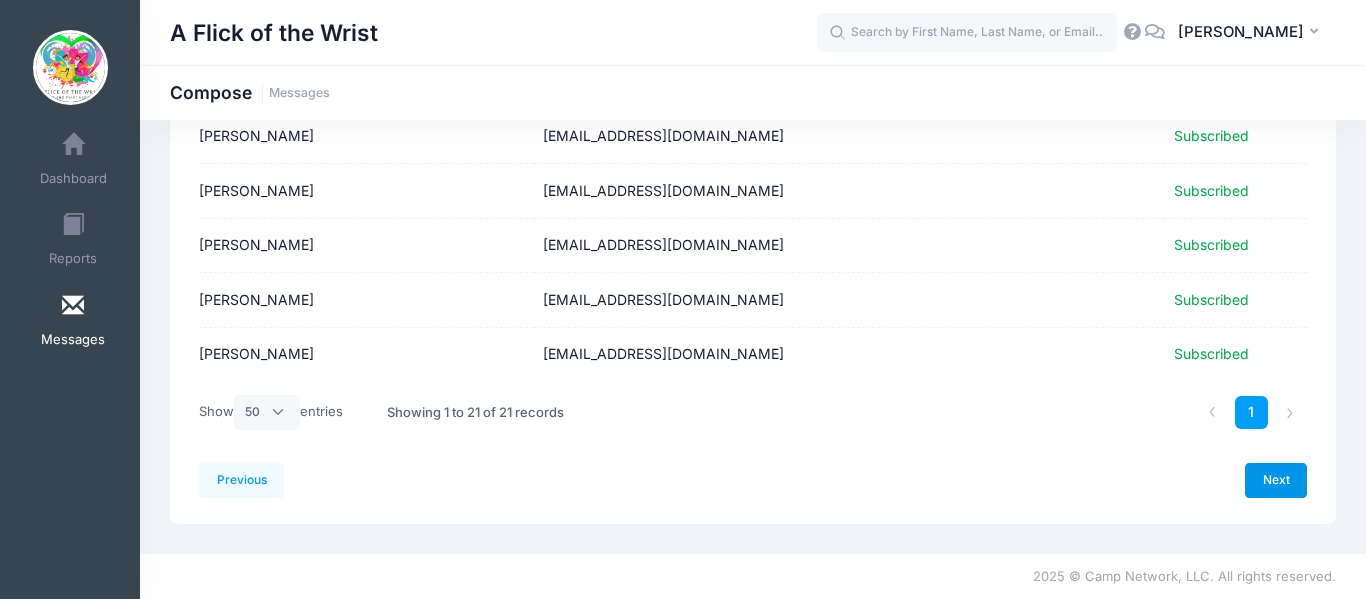 click on "Next" at bounding box center [1276, 480] 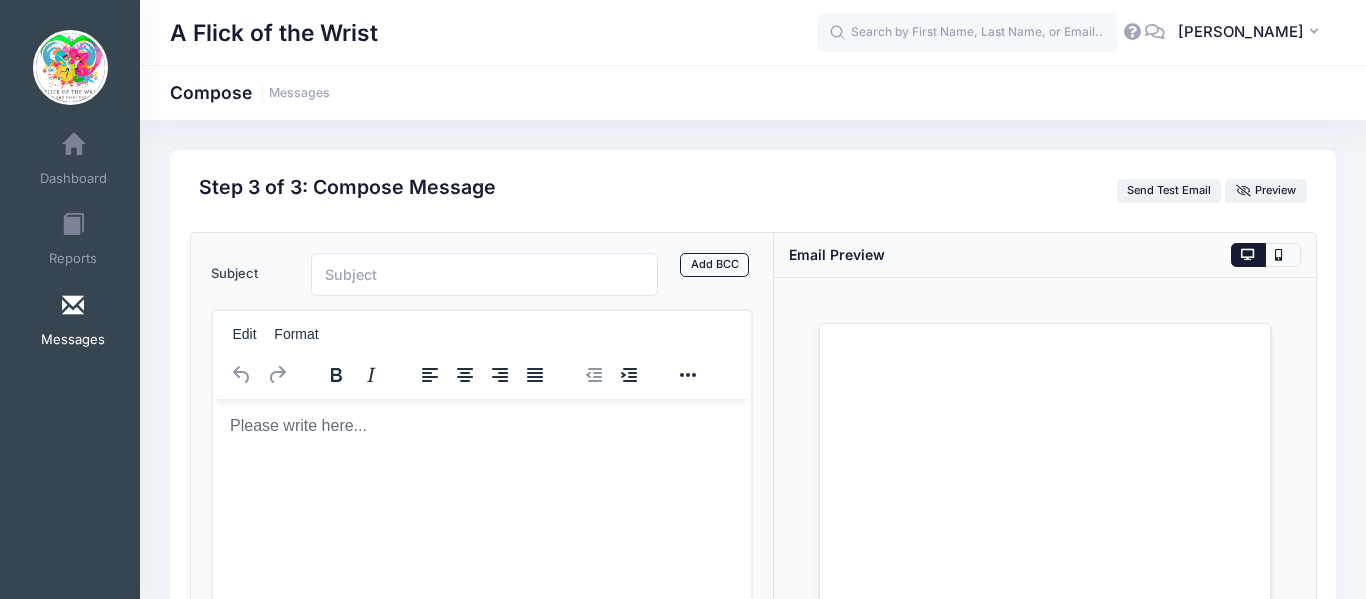 scroll, scrollTop: 0, scrollLeft: 0, axis: both 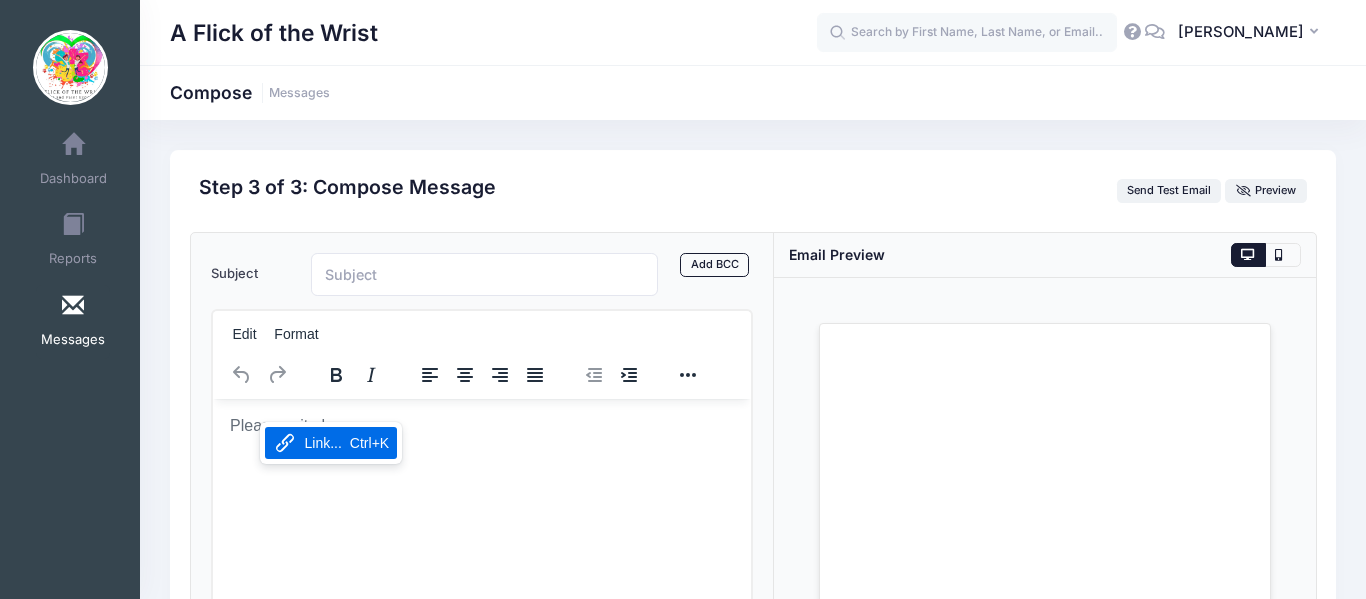 click on "Link... Ctrl+K" at bounding box center (331, 443) 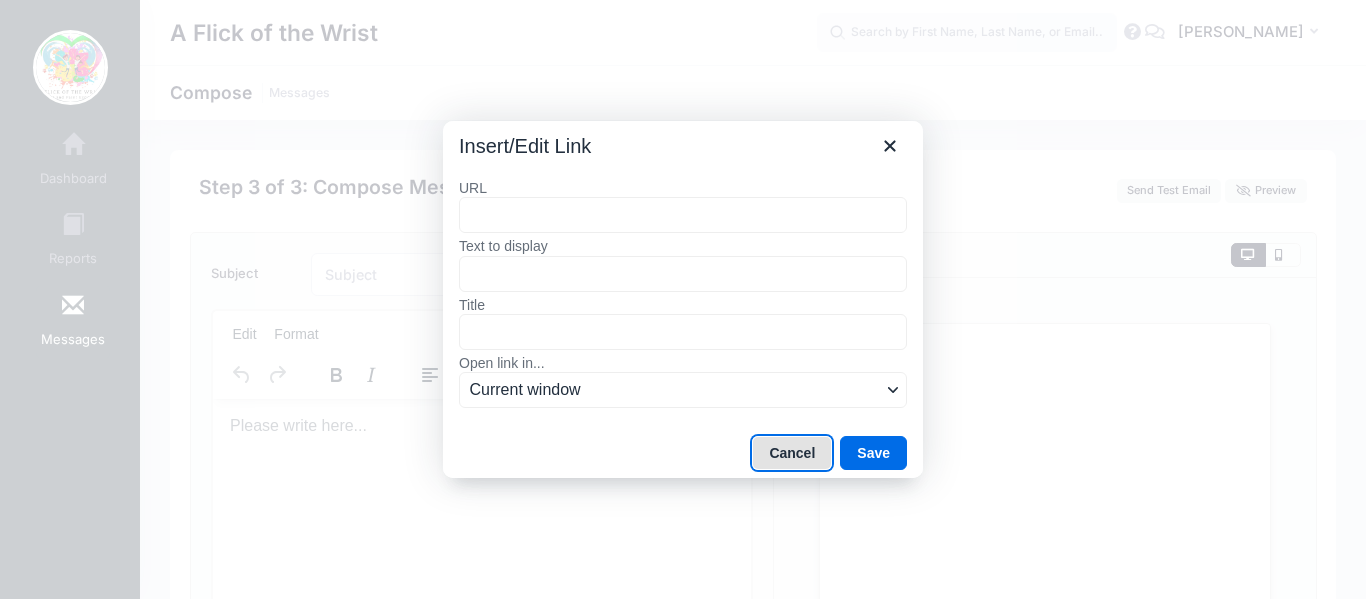 click on "Cancel" at bounding box center [792, 453] 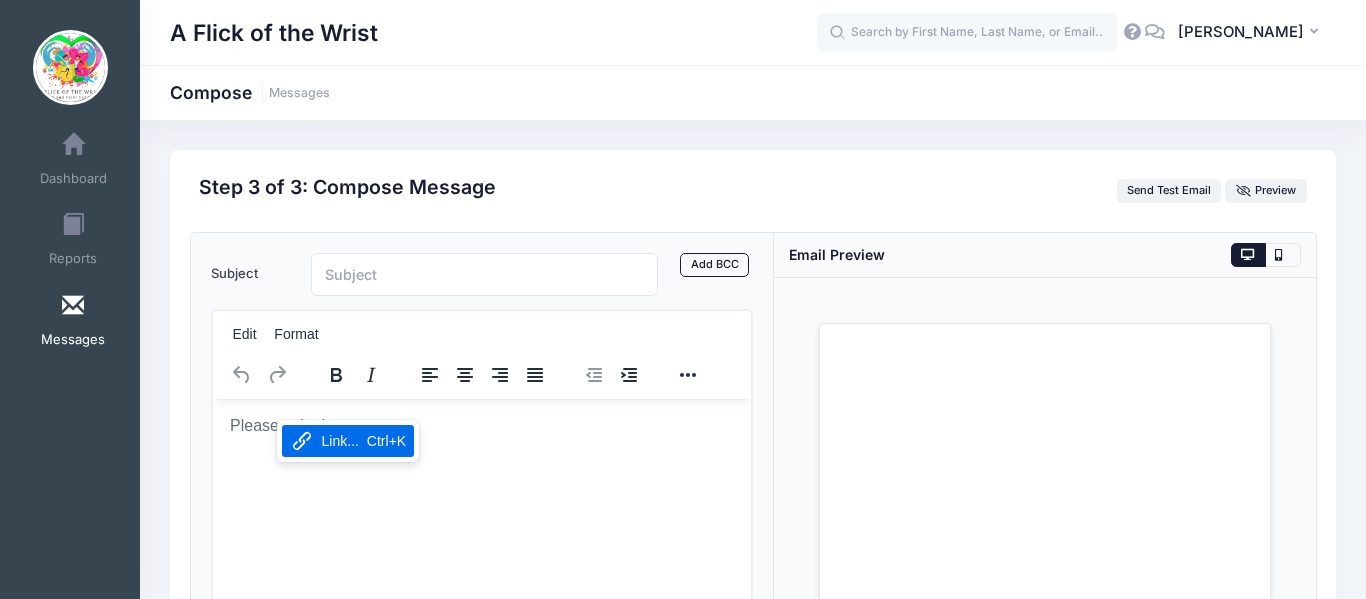 click at bounding box center [481, 425] 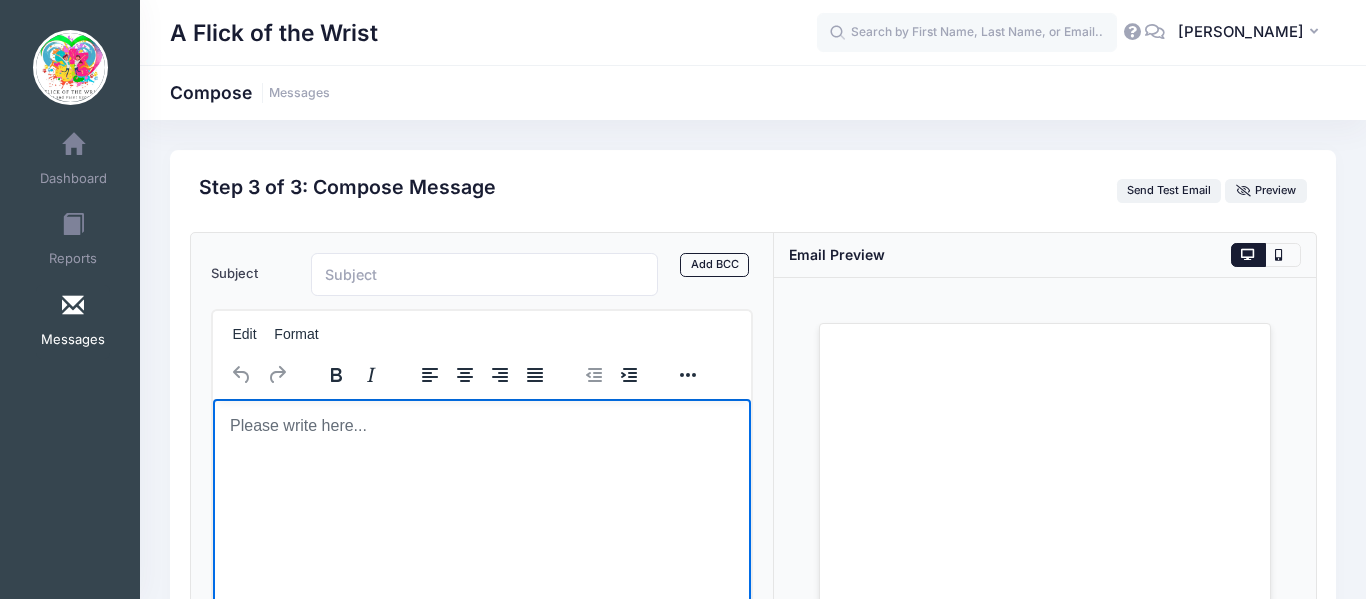 drag, startPoint x: 266, startPoint y: 428, endPoint x: 610, endPoint y: 435, distance: 344.07123 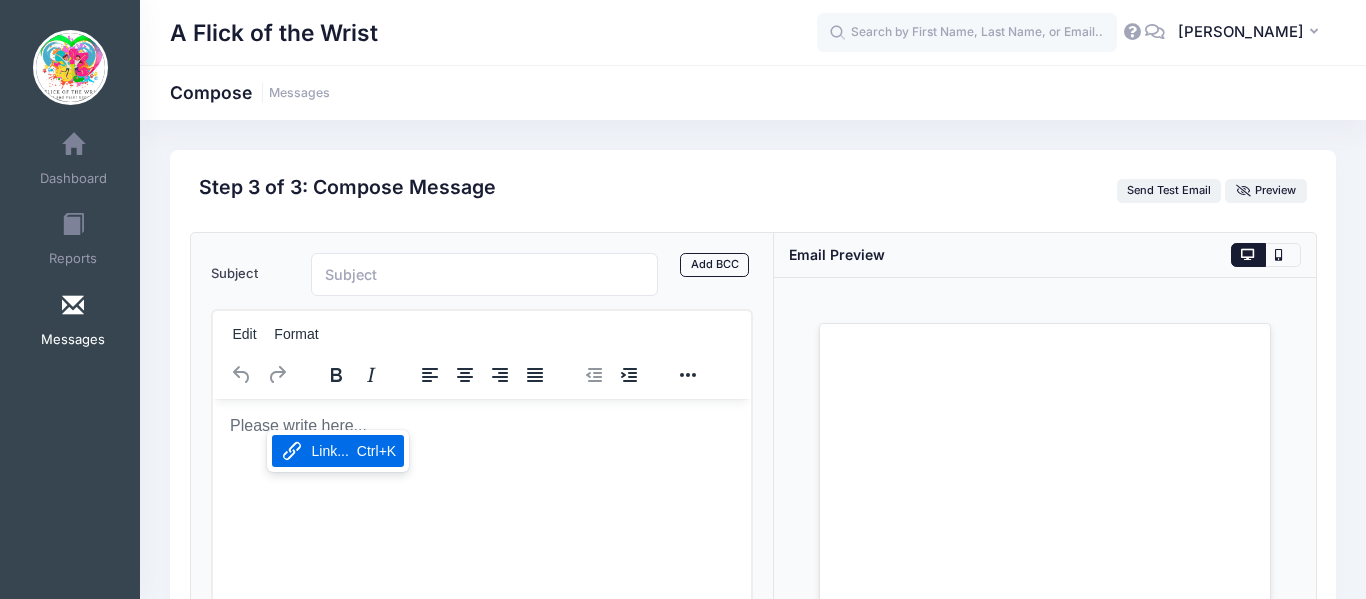 click 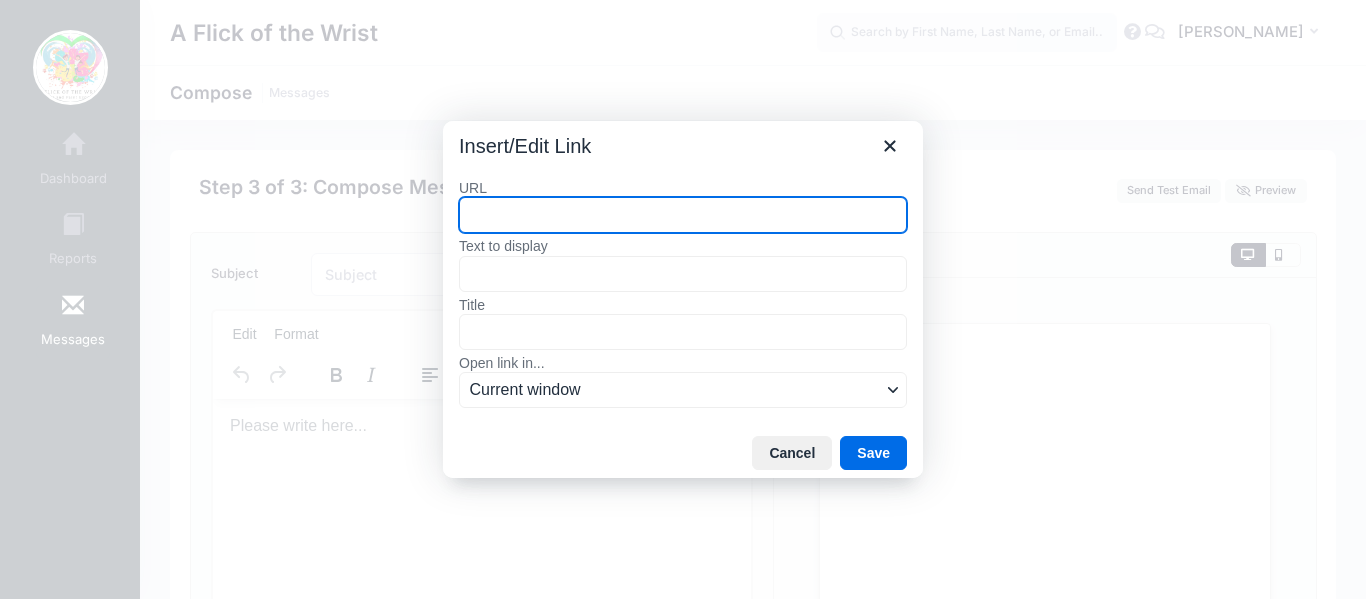 paste on "https://chatgpt.com/c/6873d251-8f8c-8000-9517-00fb94a7daab#:~:text=Life%E2%80%99s%20a%20Beach!%20%F0%9F%8E%A8-,Dear%20Parents%20and%20Guardians%2C,Warm%20regards%2C%0AThe%20Team%20at%20A%20Flick%20of%20the%20Wrist%20Studio,-Let%20me%20know" 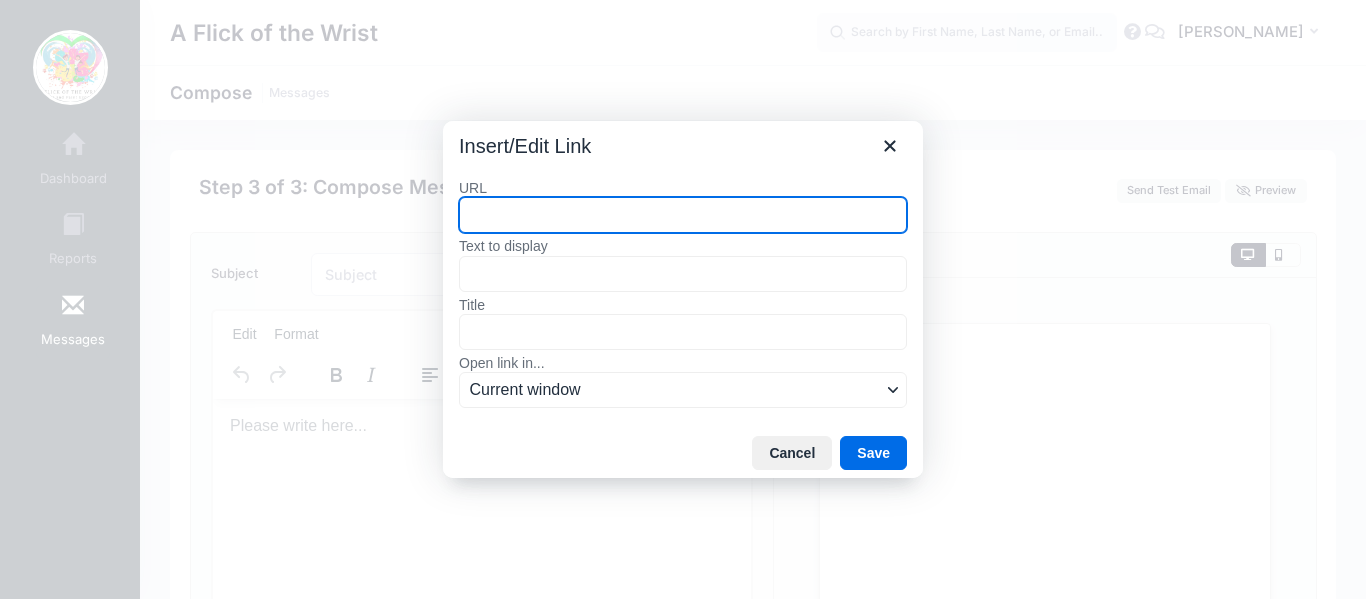 type on "https://chatgpt.com/c/6873d251-8f8c-8000-9517-00fb94a7daab#:~:text=Life%E2%80%99s%20a%20Beach!%20%F0%9F%8E%A8-,Dear%20Parents%20and%20Guardians%2C,Warm%20regards%2C%0AThe%20Team%20at%20A%20Flick%20of%20the%20Wrist%20Studio,-Let%20me%20know" 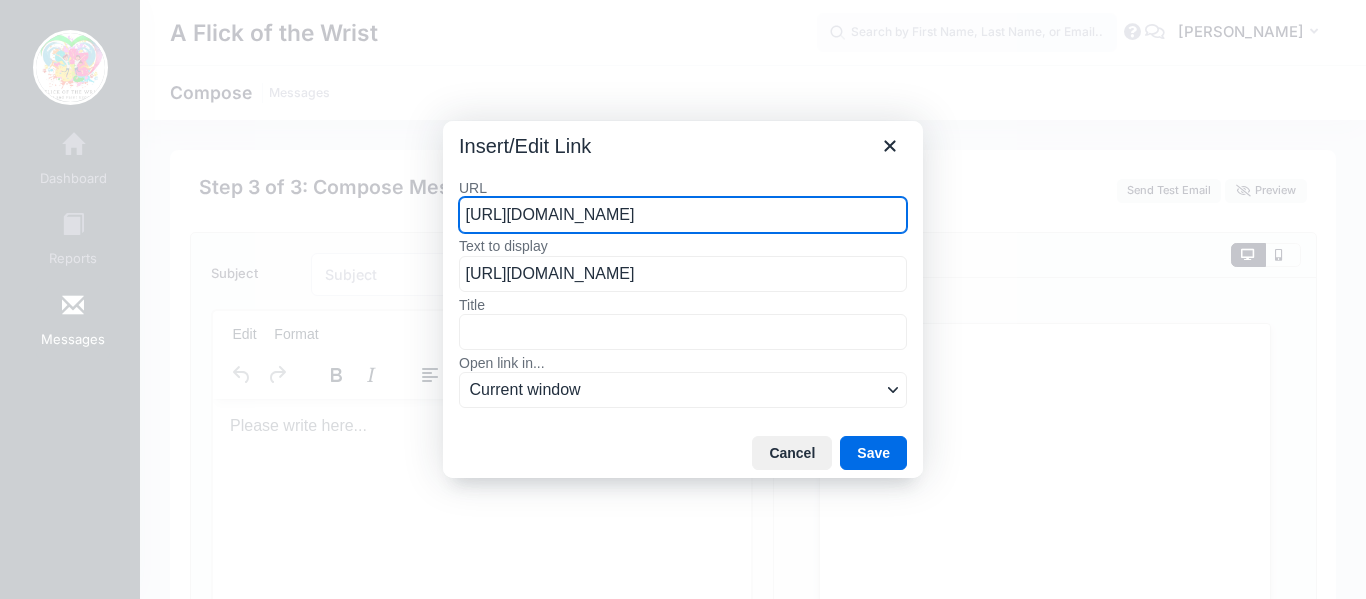 scroll, scrollTop: 0, scrollLeft: 1618, axis: horizontal 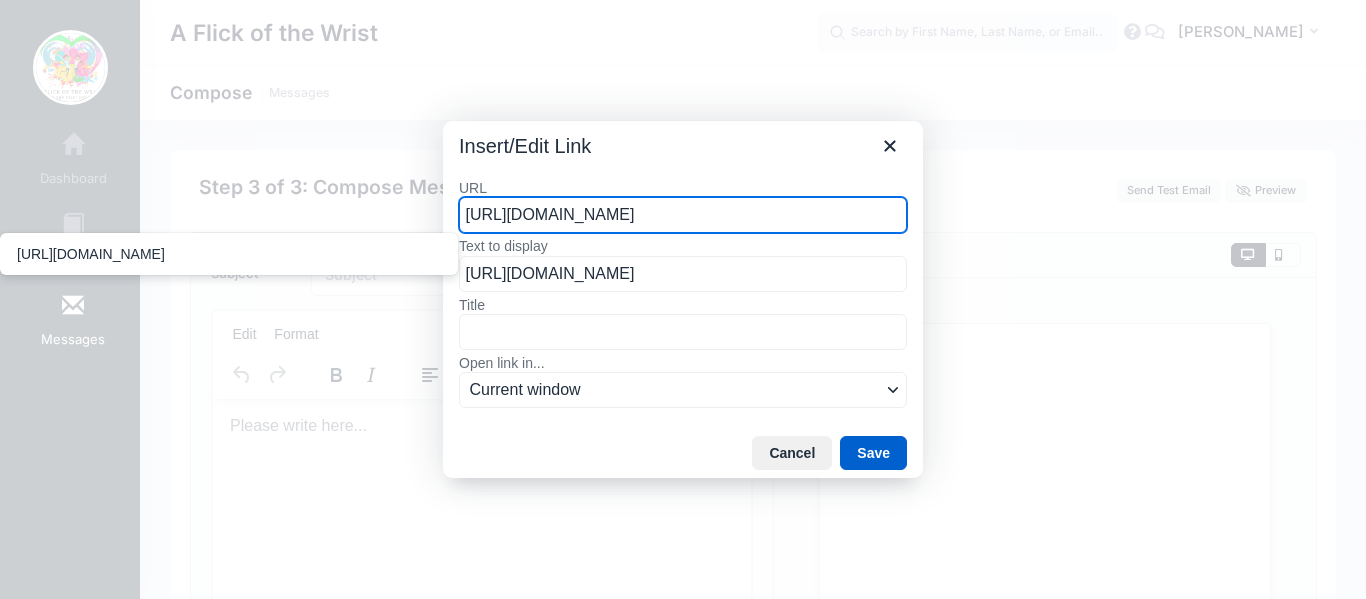 type on "https://chatgpt.com/c/6873d251-8f8c-8000-9517-00fb94a7daab#:~:text=Life%E2%80%99s%20a%20Beach!%20%F0%9F%8E%A8-,Dear%20Parents%20and%20Guardians%2C,Warm%20regards%2C%0AThe%20Team%20at%20A%20Flick%20of%20the%20Wrist%20Studio,-Let%20me%20know" 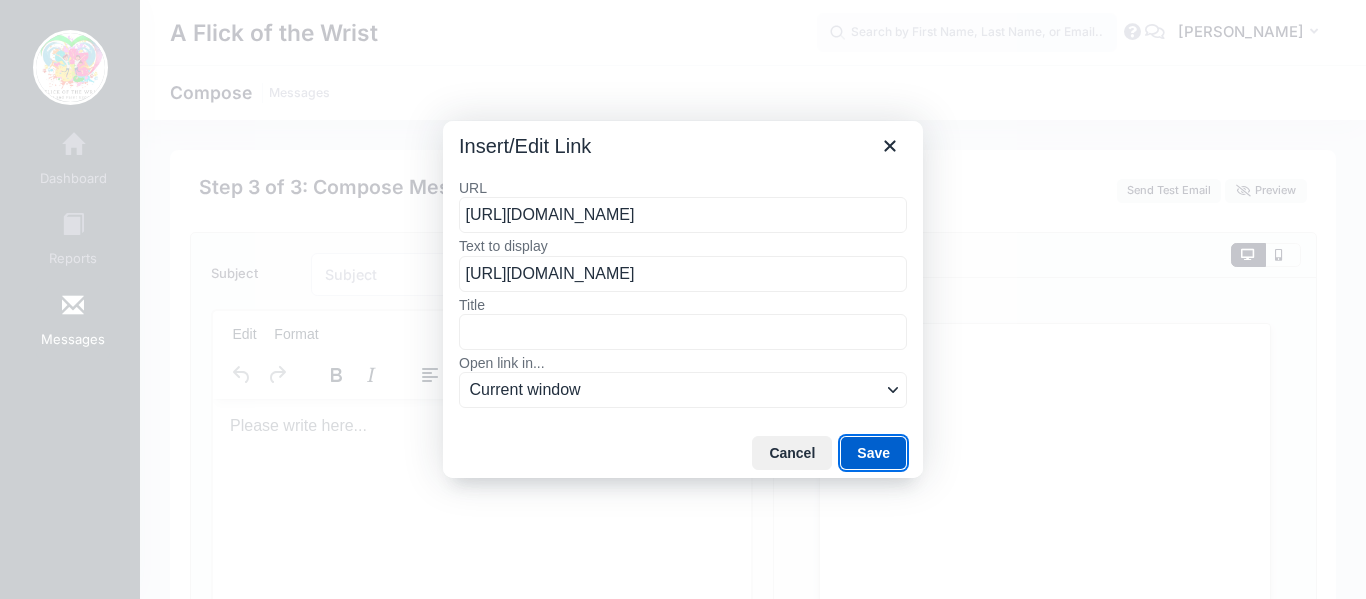 scroll, scrollTop: 0, scrollLeft: 0, axis: both 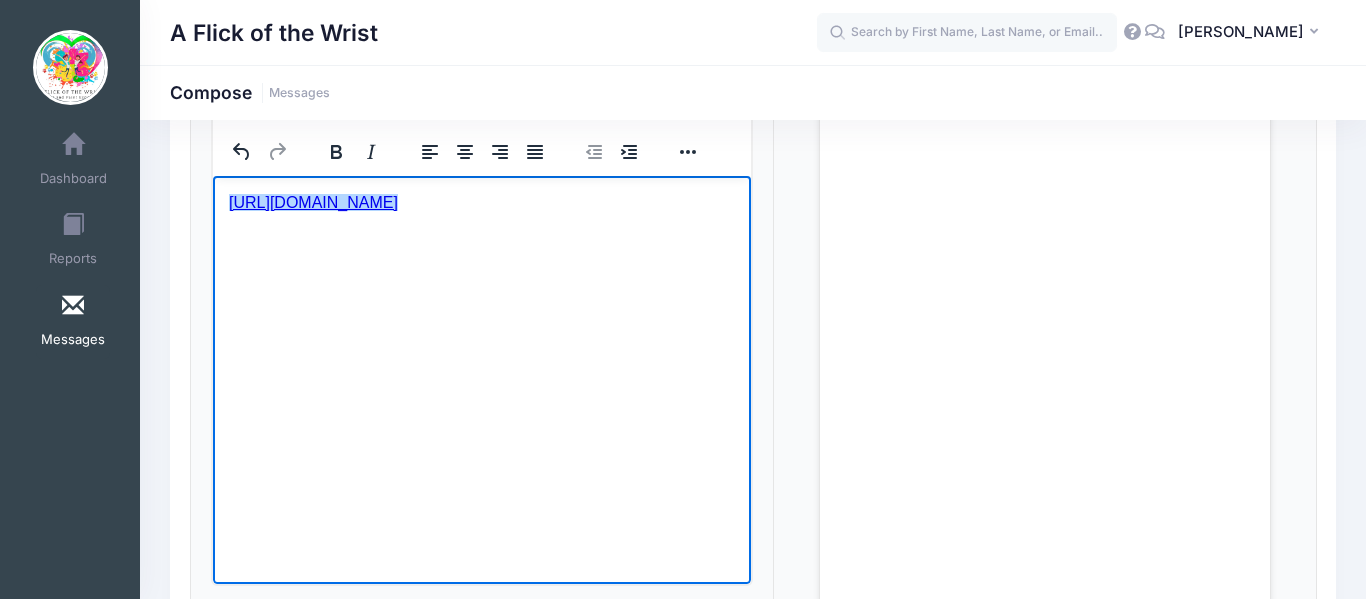 drag, startPoint x: 428, startPoint y: 296, endPoint x: 152, endPoint y: 182, distance: 298.61682 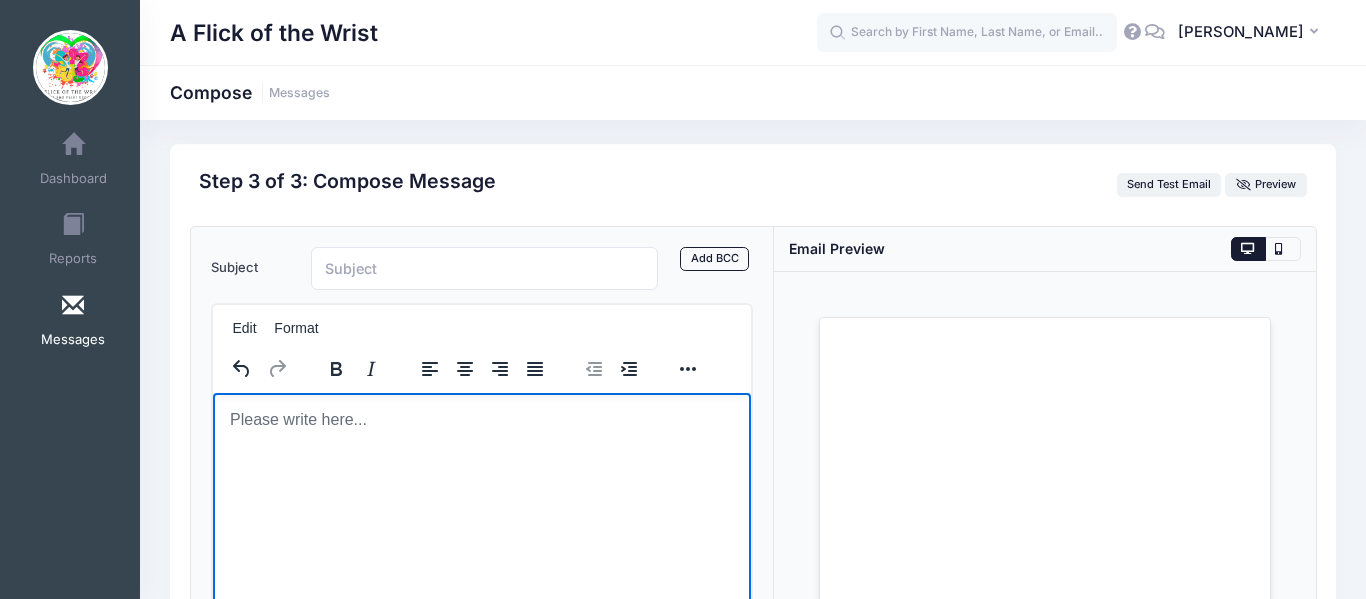 scroll, scrollTop: 0, scrollLeft: 0, axis: both 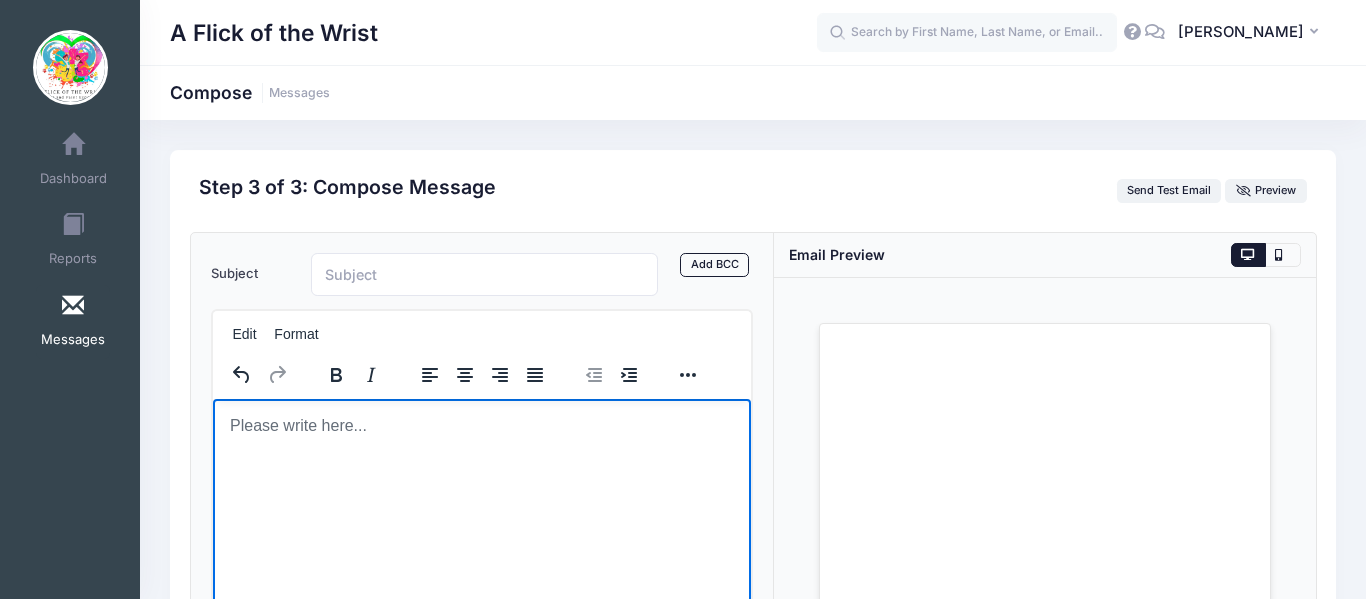 click at bounding box center [481, 425] 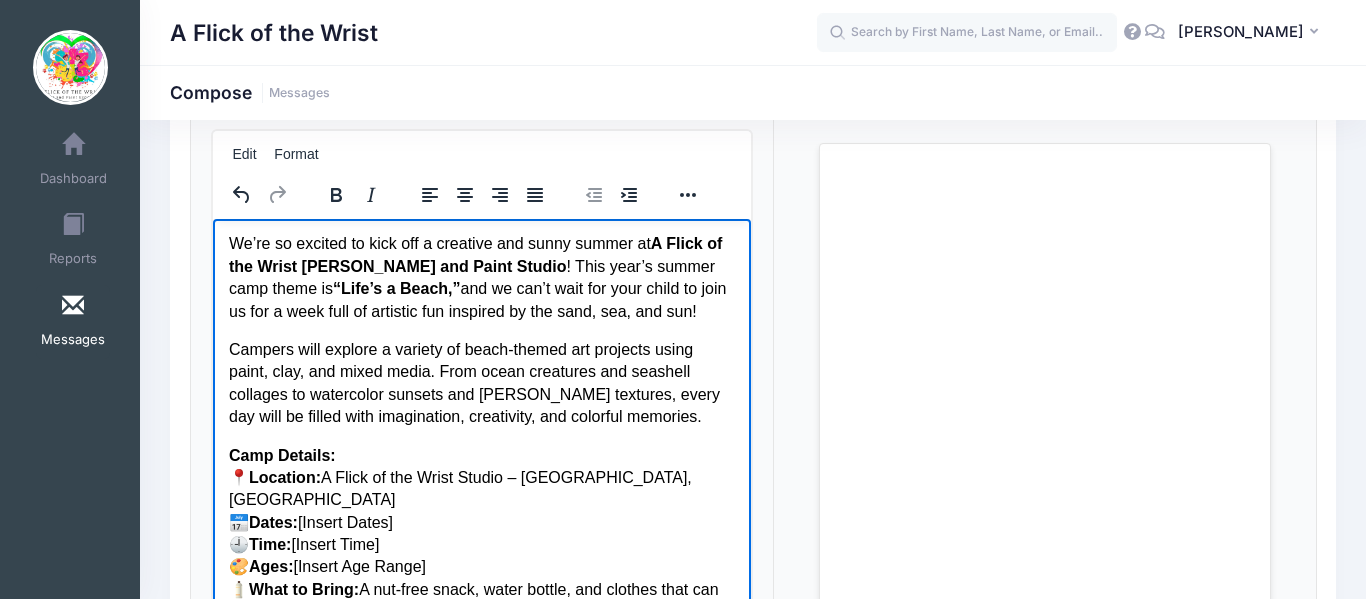 scroll, scrollTop: 49, scrollLeft: 0, axis: vertical 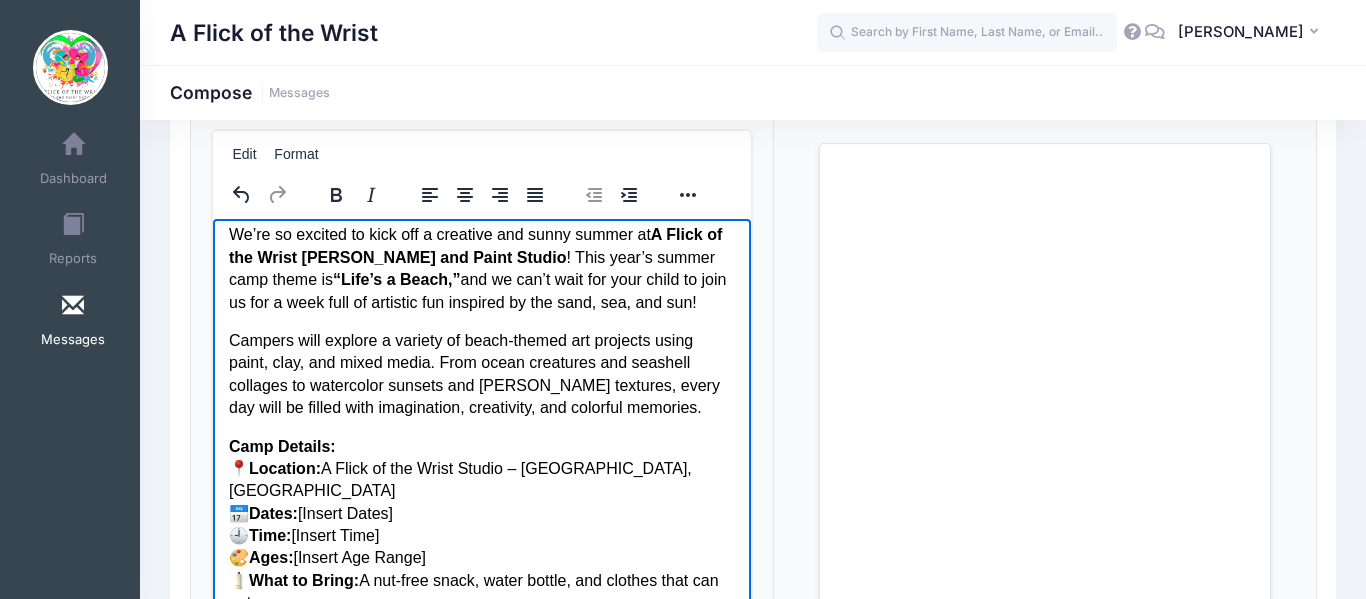 click on "Camp Details: 📍  Location:  A Flick of the Wrist Studio – Broomall, PA 📅  Dates:  [Insert Dates] 🕘  Time:  [Insert Time] 🎨  Ages:  [Insert Age Range] 🧴  What to Bring:  A nut-free snack, water bottle, and clothes that can get messy" at bounding box center [481, 524] 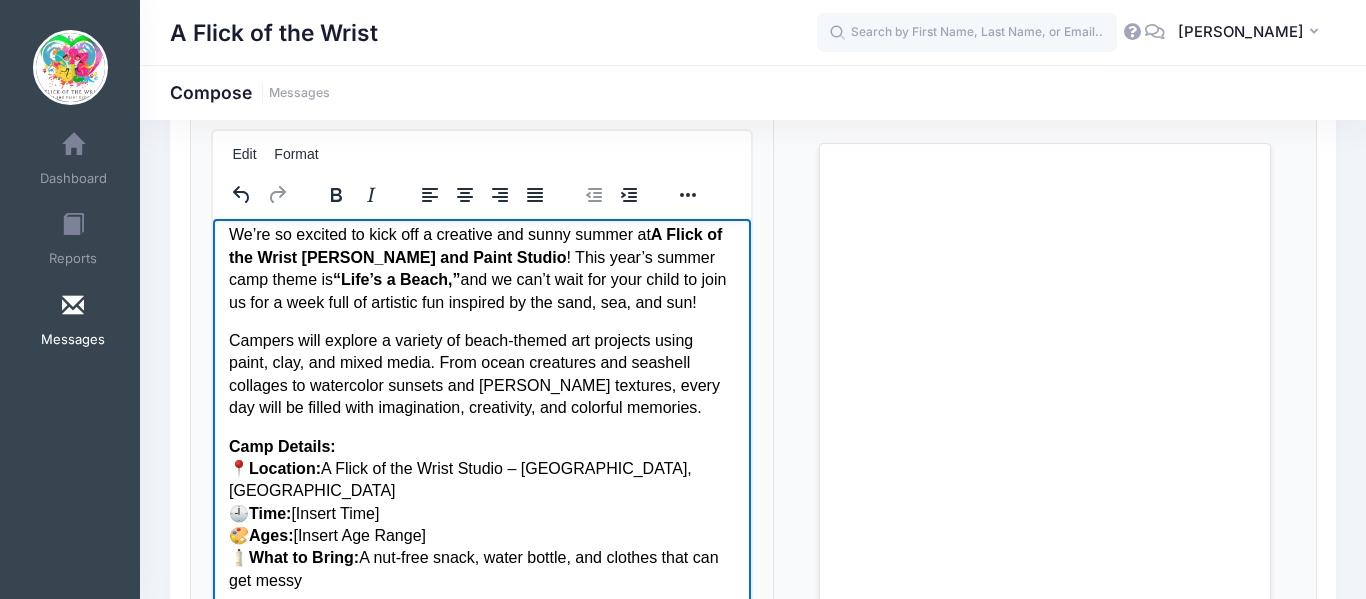 click on "Camp Details: 📍  Location:  A Flick of the Wrist Studio – Broomall, PA 🕘  Time:  [Insert Time] 🎨  Ages:  [Insert Age Range] 🧴  What to Bring:  A nut-free snack, water bottle, and clothes that can get messy" at bounding box center (481, 513) 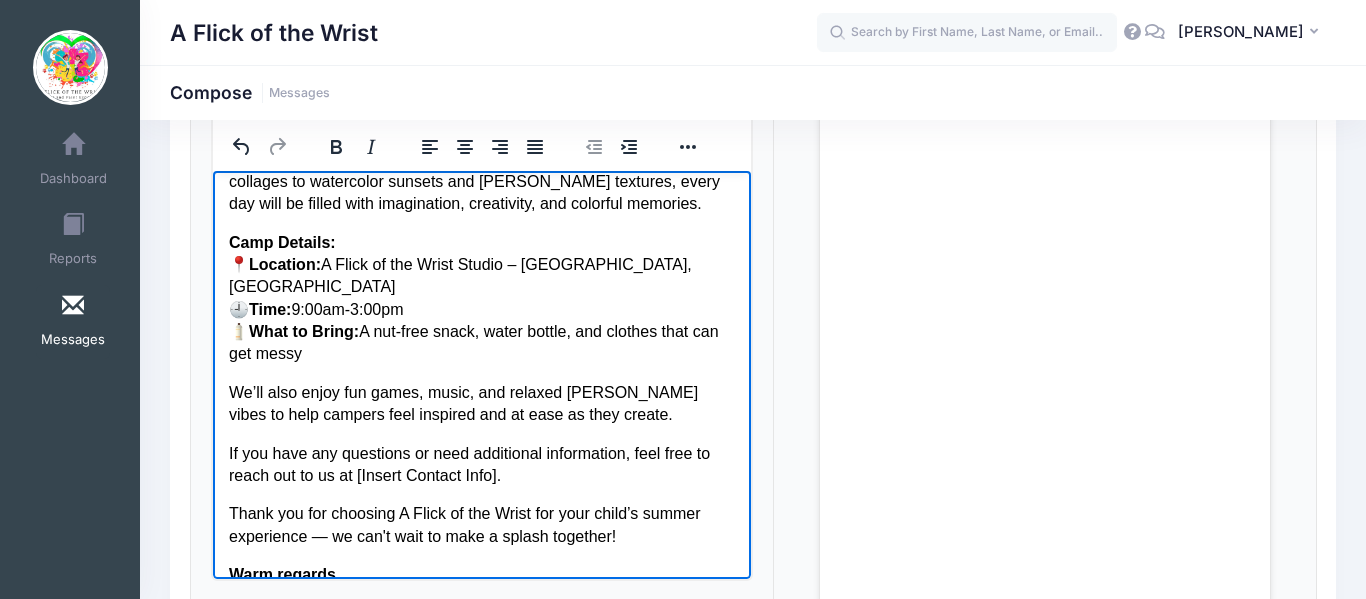 scroll, scrollTop: 206, scrollLeft: 0, axis: vertical 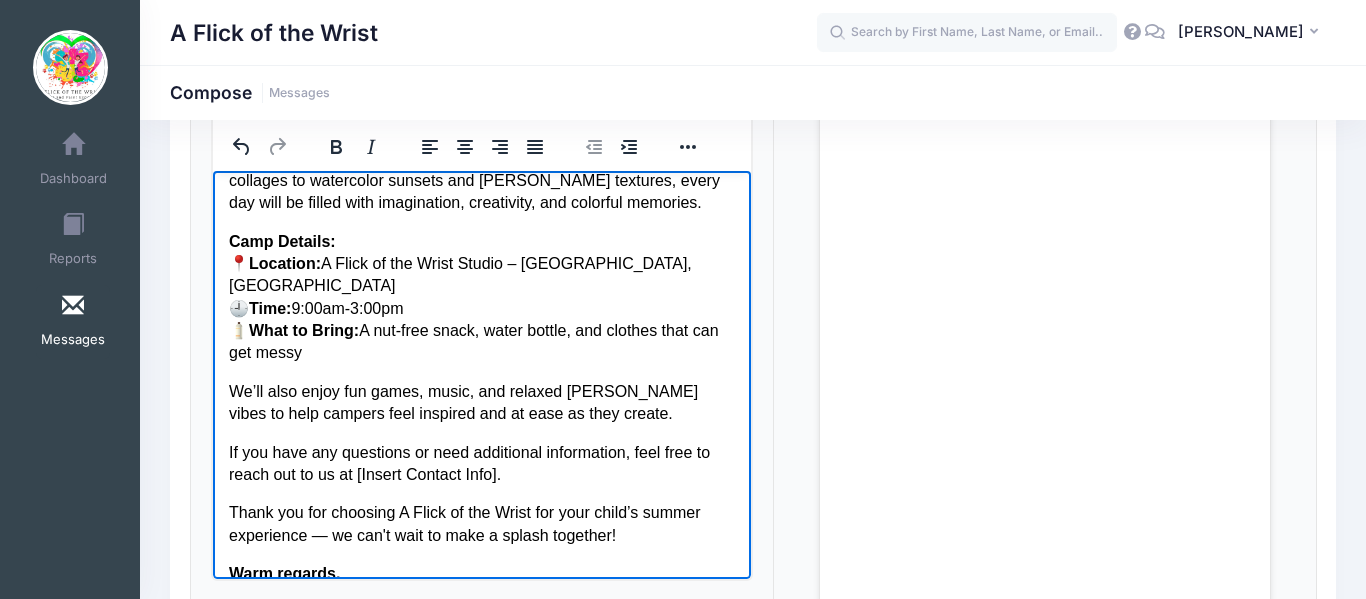 click on "If you have any questions or need additional information, feel free to reach out to us at [Insert Contact Info]." at bounding box center (481, 463) 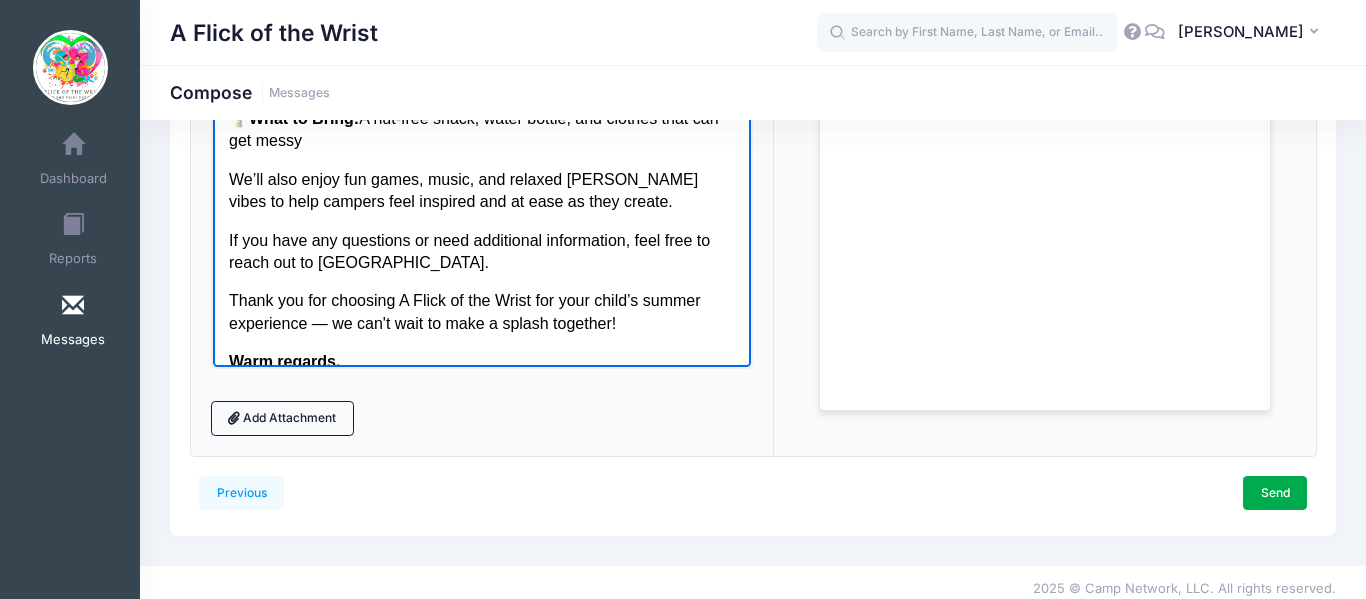 scroll, scrollTop: 453, scrollLeft: 0, axis: vertical 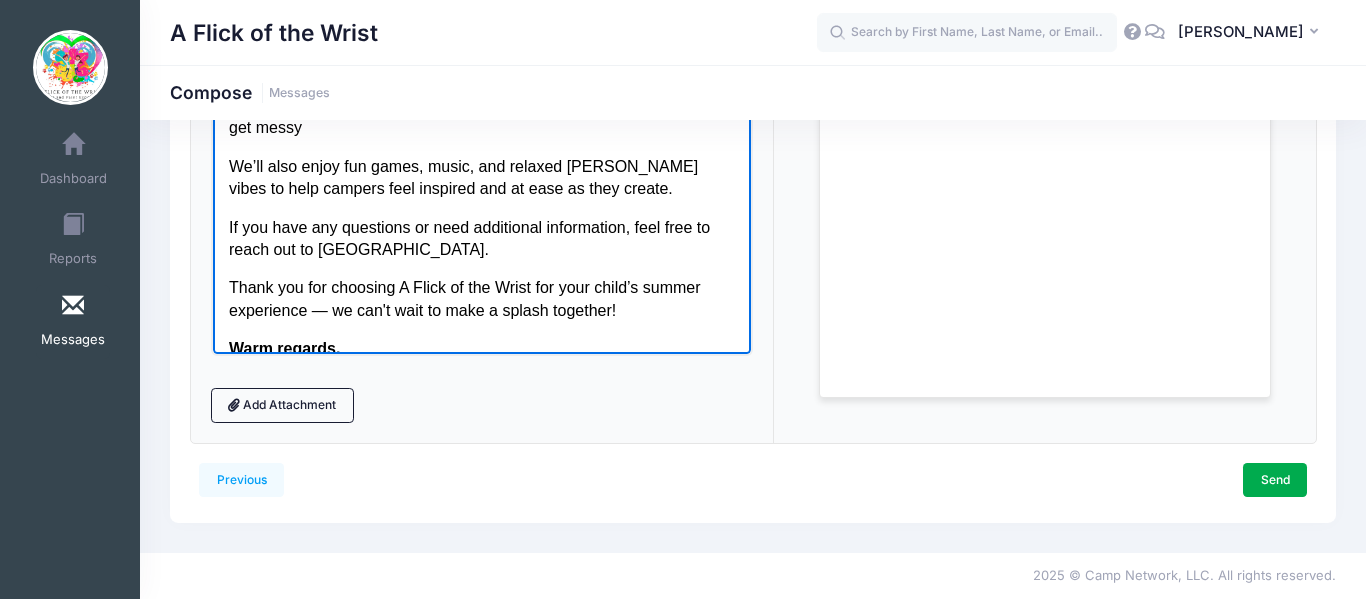 click on "Warm regards," at bounding box center (481, 349) 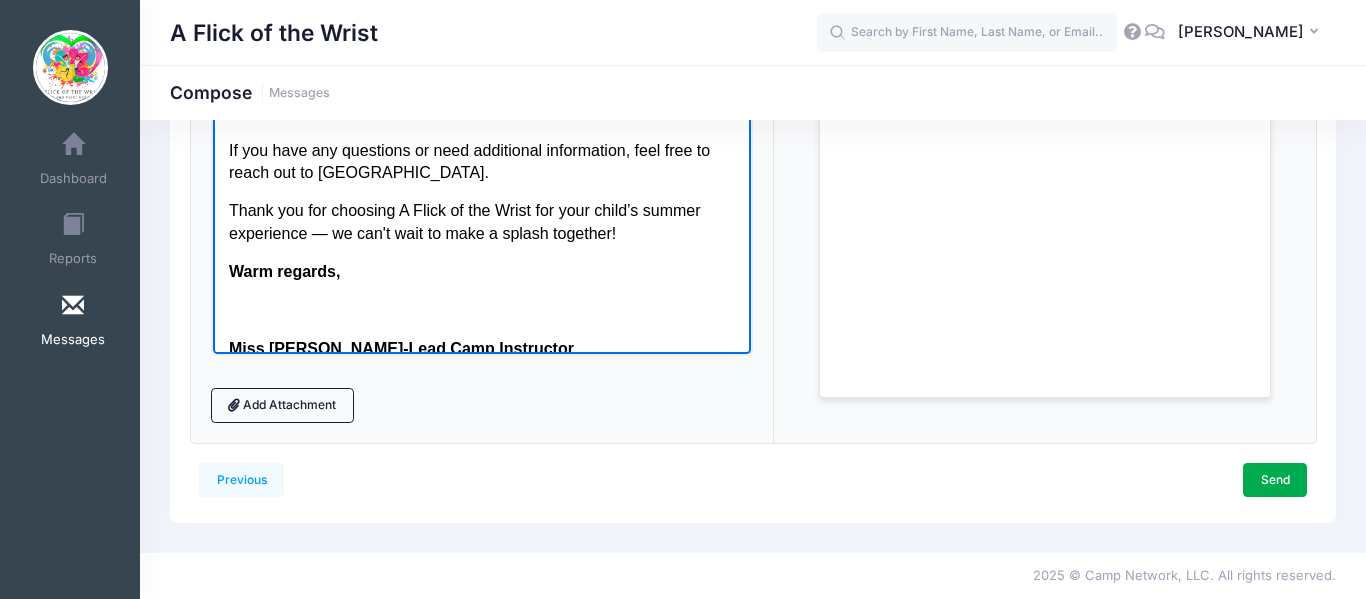 click on "Dear Parents and Guardians, We’re so excited to kick off a creative and sunny summer at  A Flick of the Wrist Splatter and Paint Studio ! This year’s summer camp theme is  “Life’s a Beach,”  and we can’t wait for your child to join us for a week full of artistic fun inspired by the sand, sea, and sun! Campers will explore a variety of beach-themed art projects using paint, clay, and mixed media. From ocean creatures and seashell collages to watercolor sunsets and sandy textures, every day will be filled with imagination, creativity, and colorful memories. Camp Details: 📍  Location:  A Flick of the Wrist Studio – Broomall, PA 🕘  Time:  9:00am-3:00pm 🧴  What to Bring:  A nut-free snack, water bottle, and clothes that can get messy We’ll also enjoy fun games, music, and relaxed beachy vibes to help campers feel inspired and at ease as they create. If you have any questions or need additional information, feel free to reach out to us. Warm regards, Miss Michele-Lead Camp Instructor" at bounding box center (481, 39) 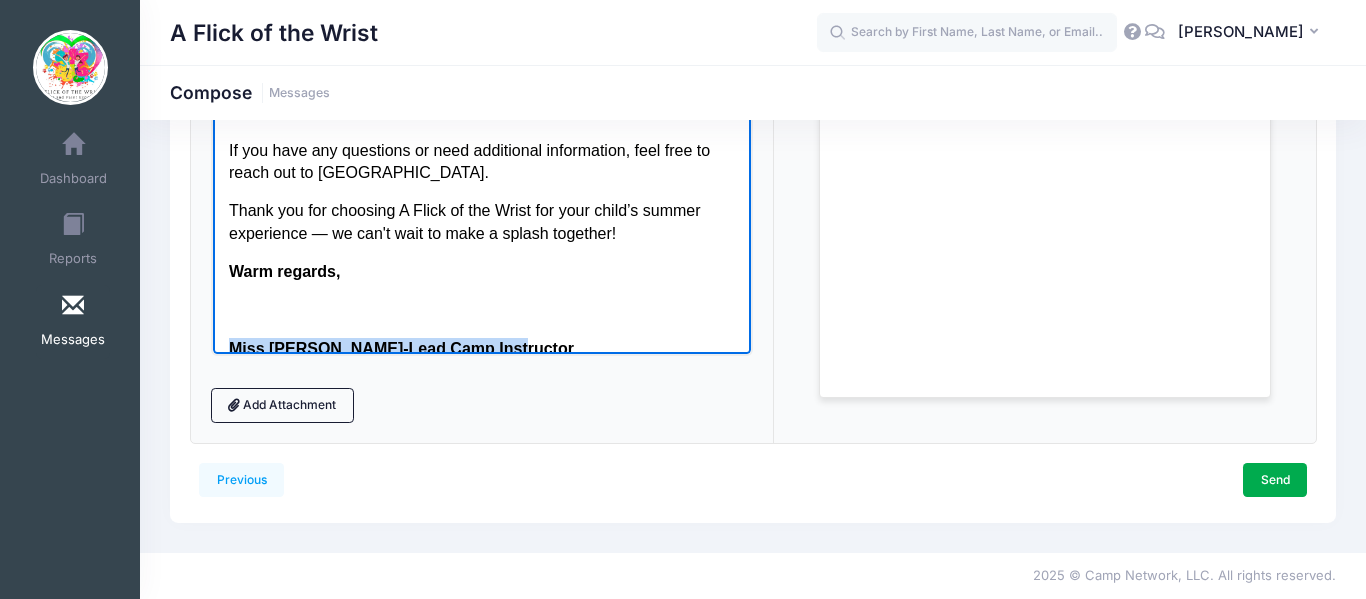 drag, startPoint x: 490, startPoint y: 323, endPoint x: 225, endPoint y: 327, distance: 265.03018 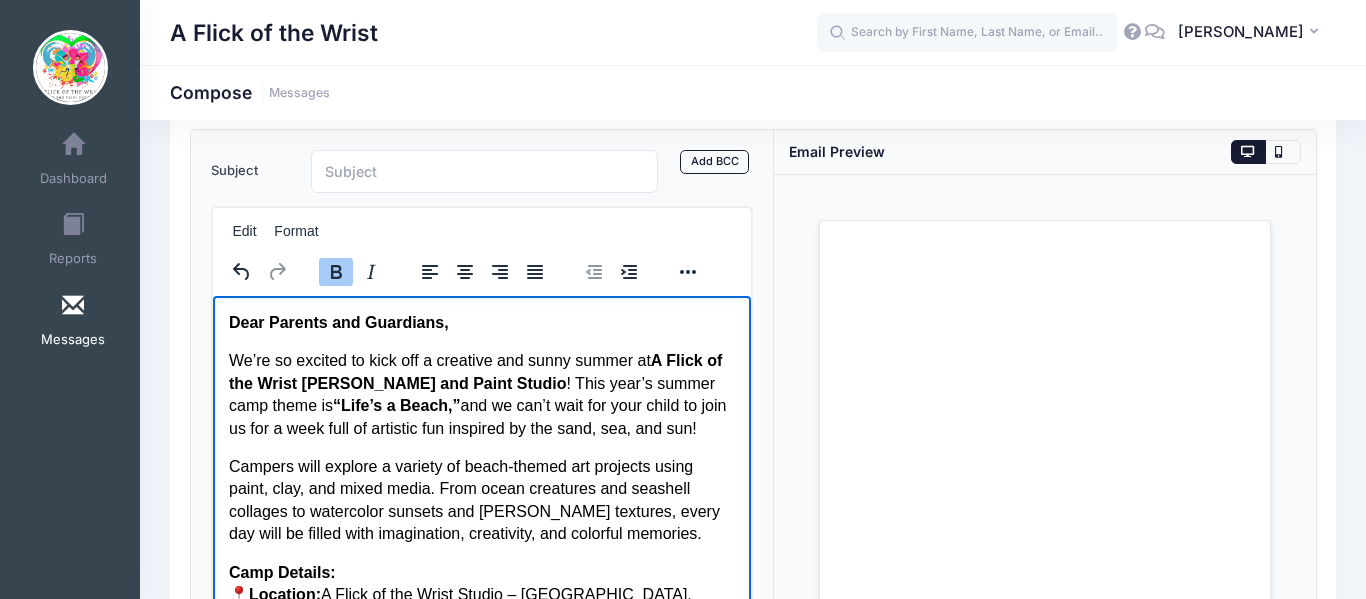 scroll, scrollTop: 102, scrollLeft: 0, axis: vertical 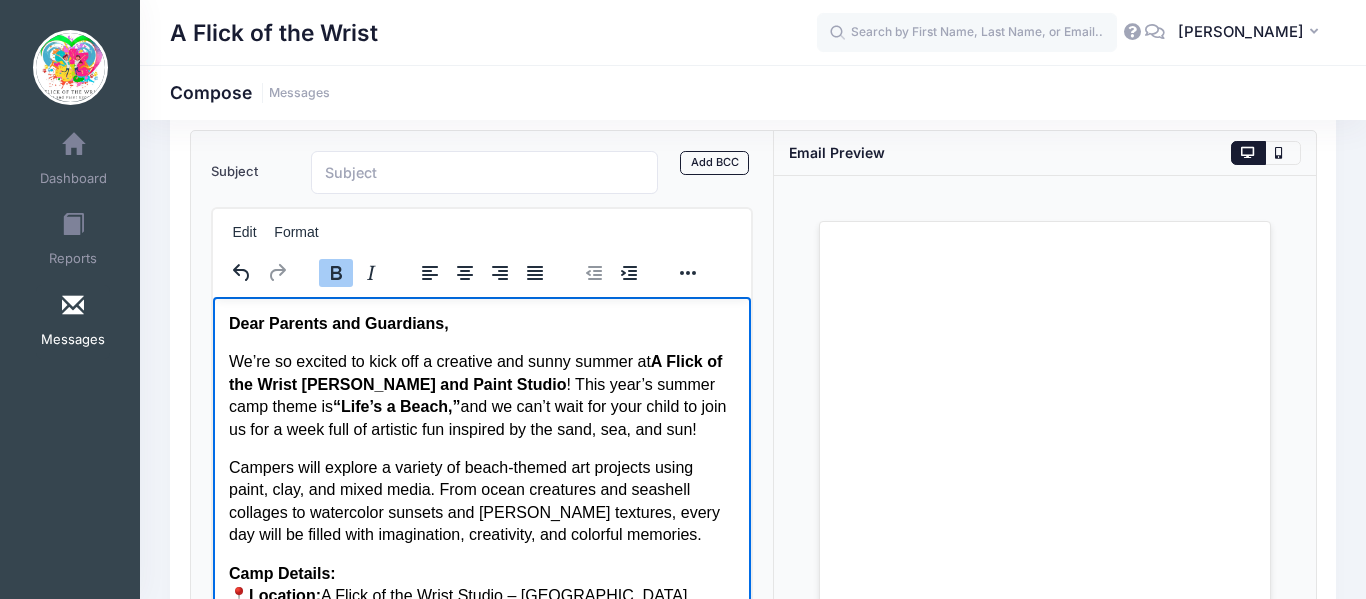click on "We’re so excited to kick off a creative and sunny summer at  A Flick of the Wrist Splatter and Paint Studio ! This year’s summer camp theme is  “Life’s a Beach,”  and we can’t wait for your child to join us for a week full of artistic fun inspired by the sand, sea, and sun!" at bounding box center [481, 395] 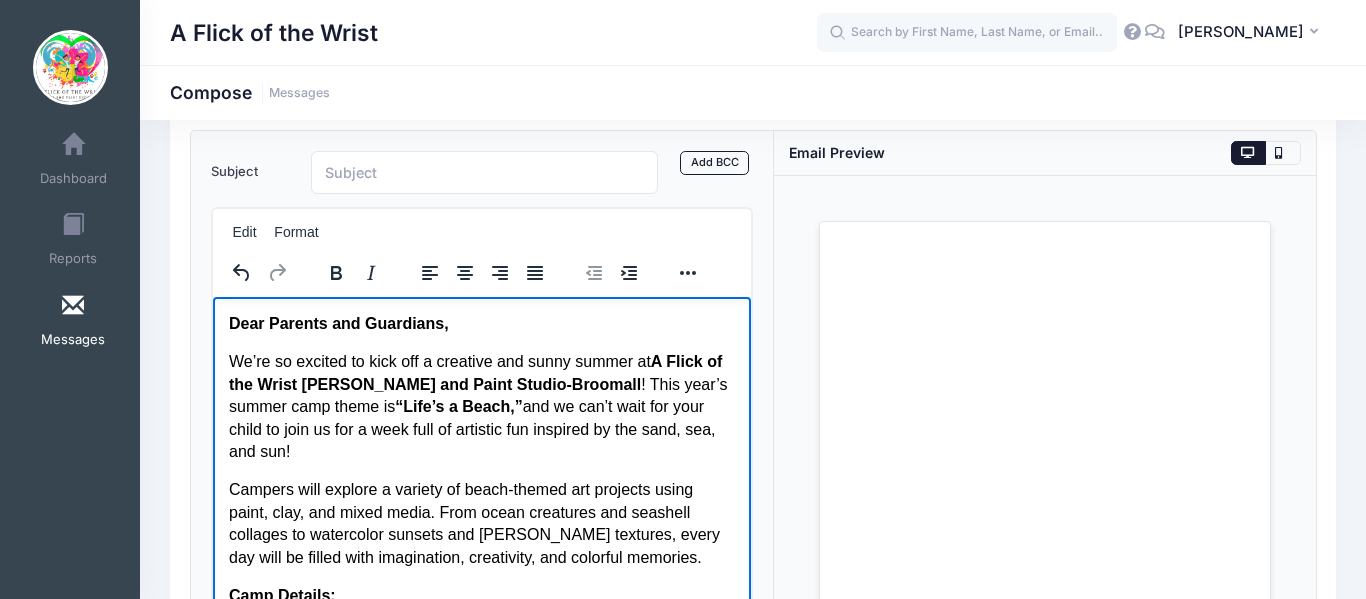 click on "We’re so excited to kick off a creative and sunny summer at  A Flick of the Wrist Splatter and Paint Studio-Broomall ! This year’s summer camp theme is  “Life’s a Beach,”  and we can’t wait for your child to join us for a week full of artistic fun inspired by the sand, sea, and sun!" at bounding box center [481, 406] 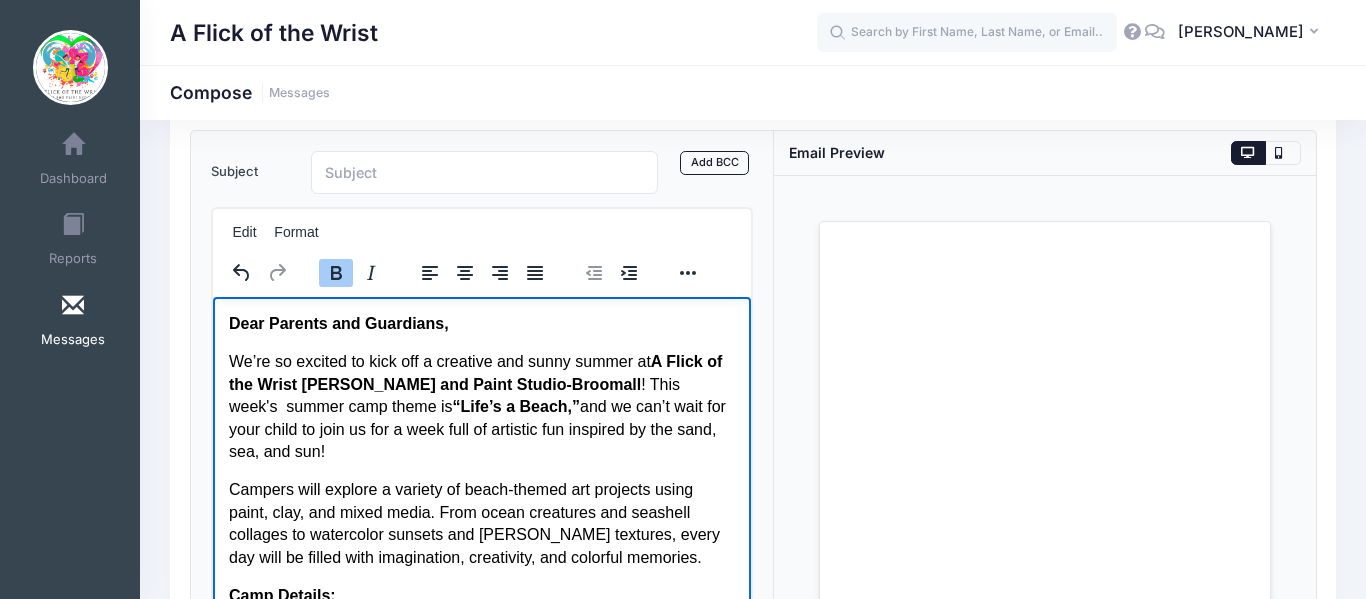 click on "“Life’s a Beach,”" at bounding box center [515, 405] 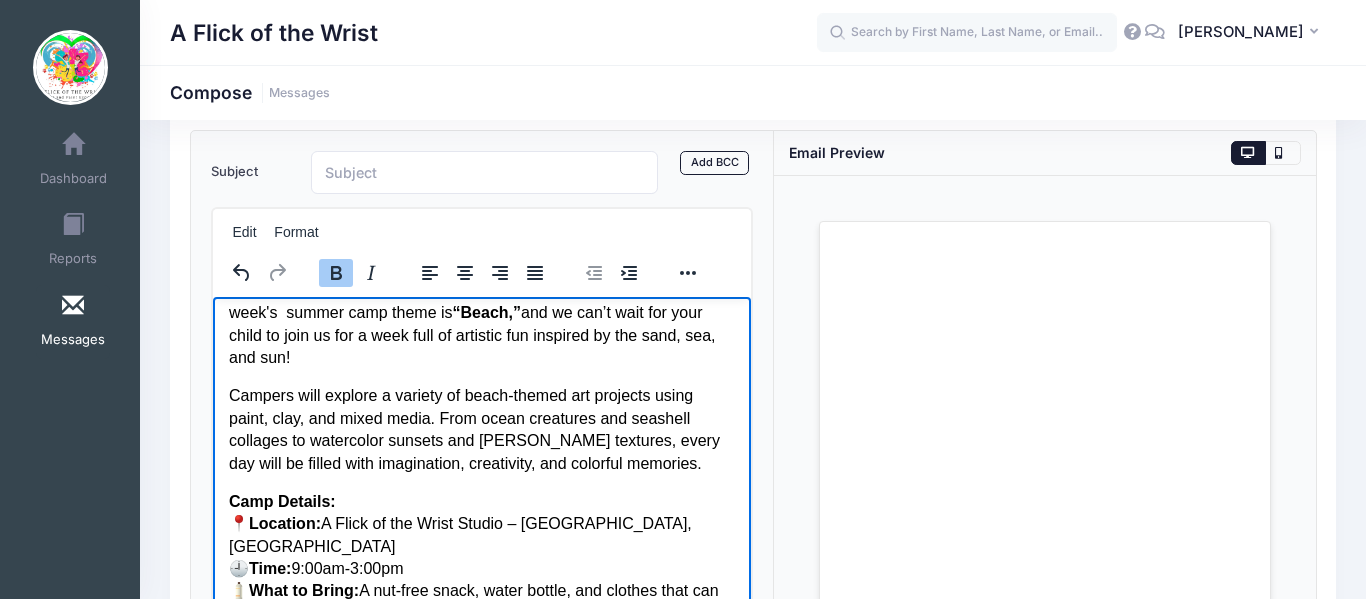 scroll, scrollTop: 95, scrollLeft: 0, axis: vertical 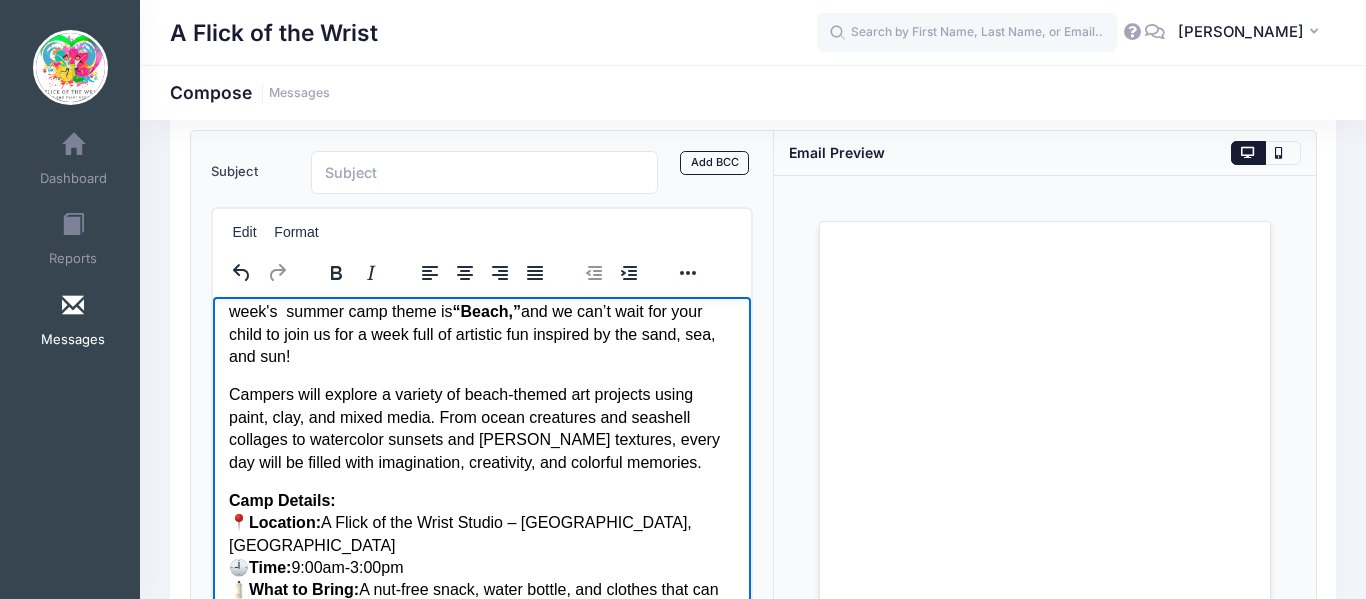 click on "Campers will explore a variety of beach-themed art projects using paint, clay, and mixed media. From ocean creatures and seashell collages to watercolor sunsets and sandy textures, every day will be filled with imagination, creativity, and colorful memories." at bounding box center [481, 428] 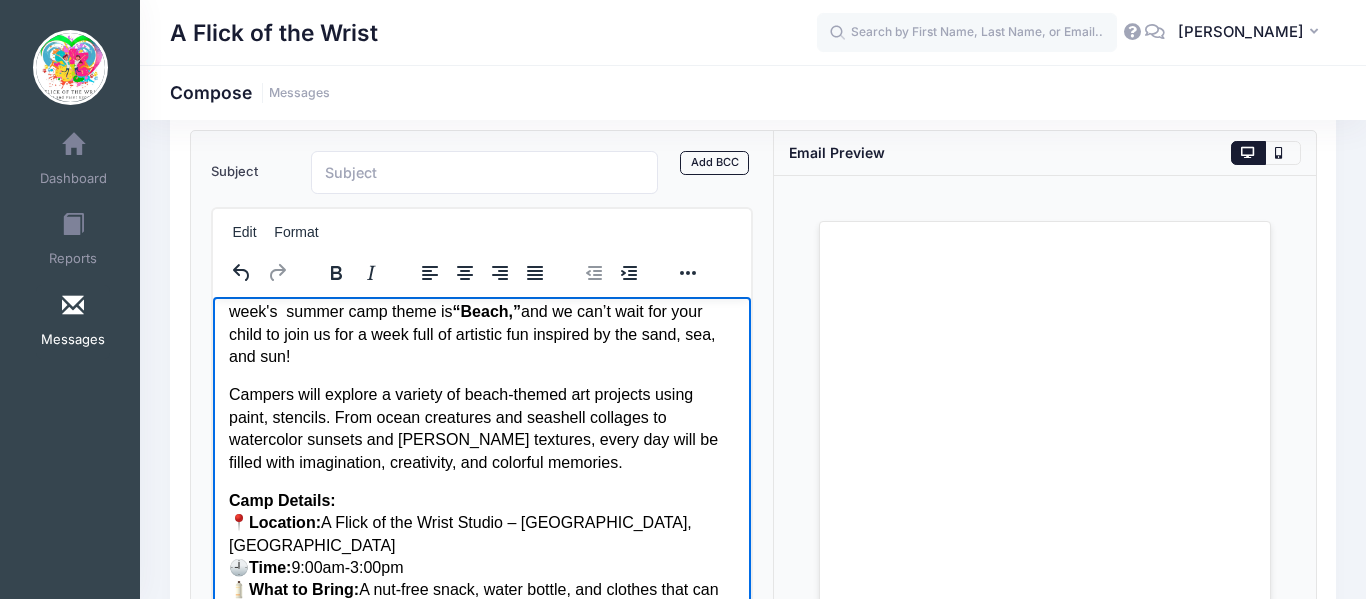 click on "Campers will explore a variety of beach-themed art projects using paint, stencils. From ocean creatures and seashell collages to watercolor sunsets and sandy textures, every day will be filled with imagination, creativity, and colorful memories." at bounding box center [481, 428] 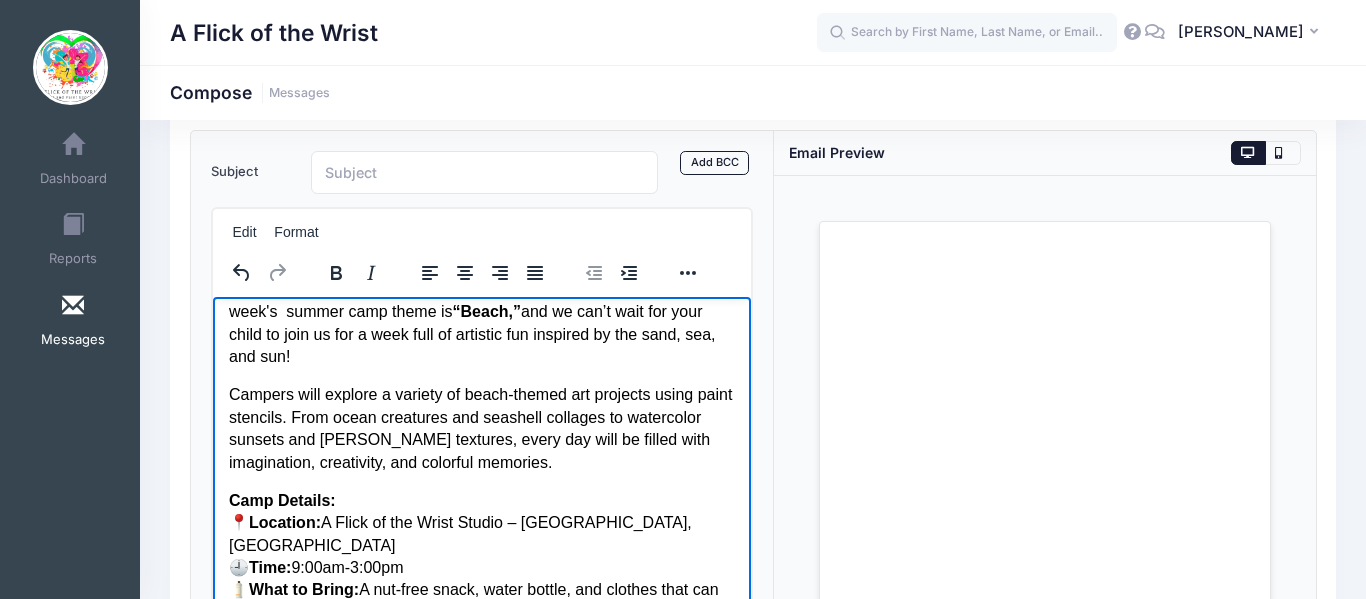 drag, startPoint x: 696, startPoint y: 394, endPoint x: 682, endPoint y: 402, distance: 16.124516 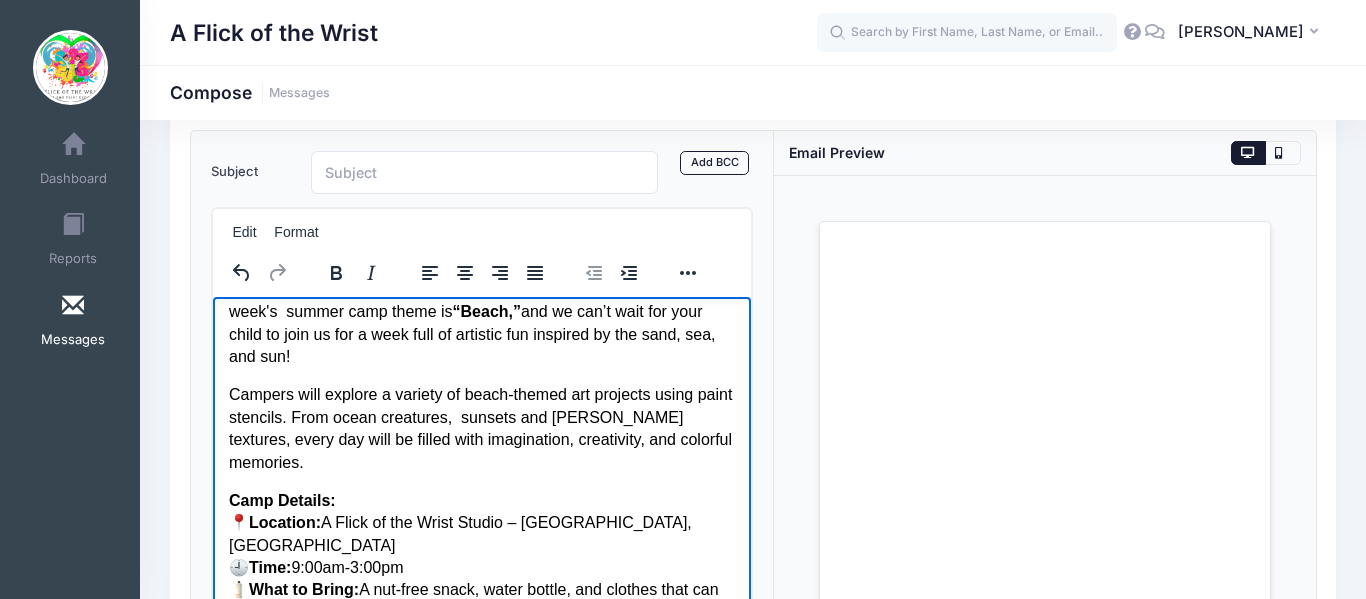 click on "Campers will explore a variety of beach-themed art projects using paint stencils. From ocean creatures,  sunsets and sandy textures, every day will be filled with imagination, creativity, and colorful memories." at bounding box center [481, 428] 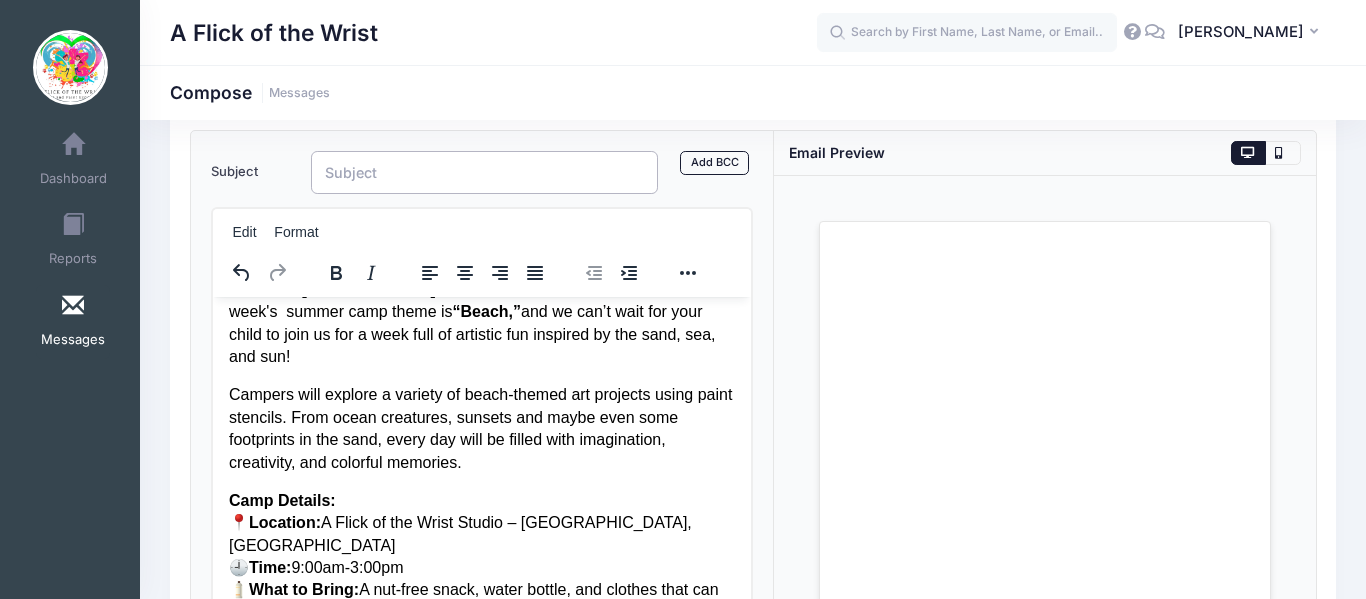 click on "Subject" at bounding box center [484, 172] 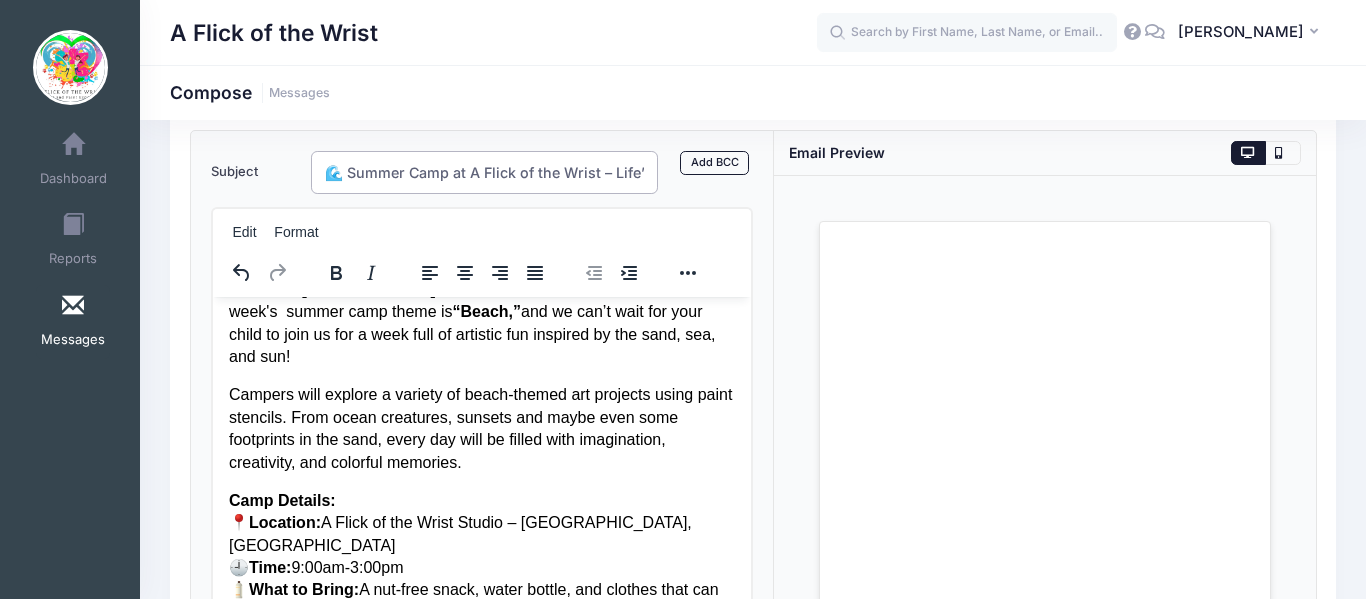scroll, scrollTop: 0, scrollLeft: 88, axis: horizontal 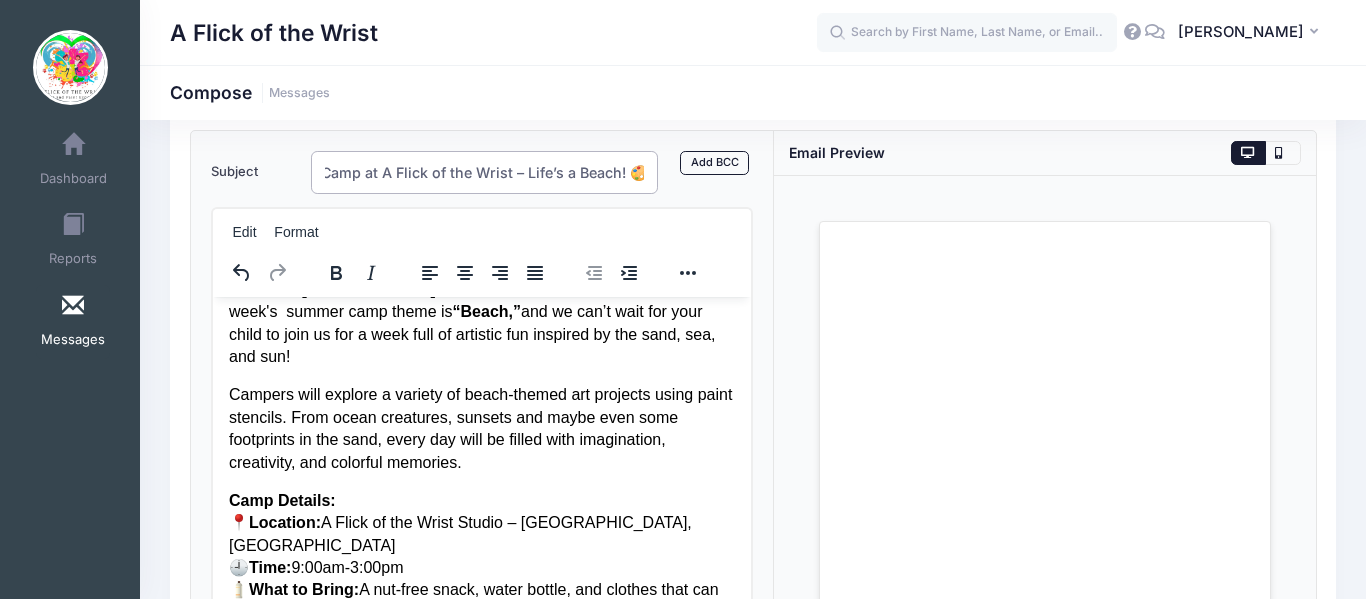 click on "🌊 Summer Camp at A Flick of the Wrist – Life’s a Beach! 🎨" at bounding box center (484, 172) 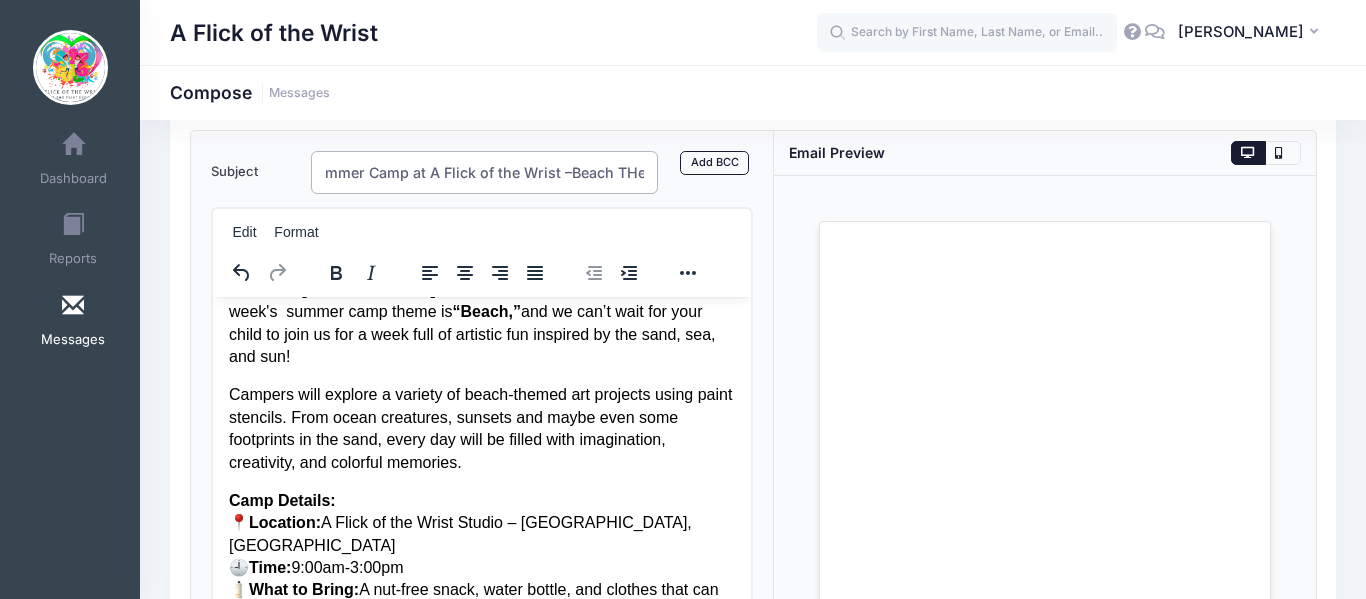 scroll, scrollTop: 0, scrollLeft: 61, axis: horizontal 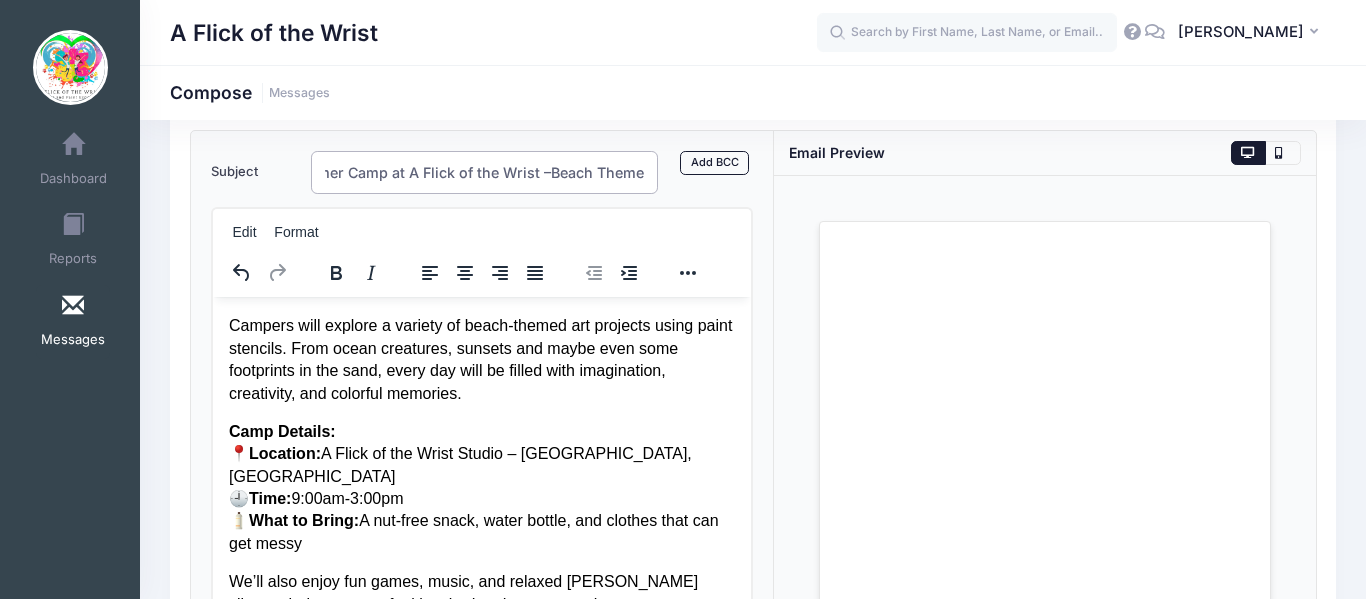 type on "🌊 Summer Camp at A Flick of the Wrist –Beach Theme! 🎨" 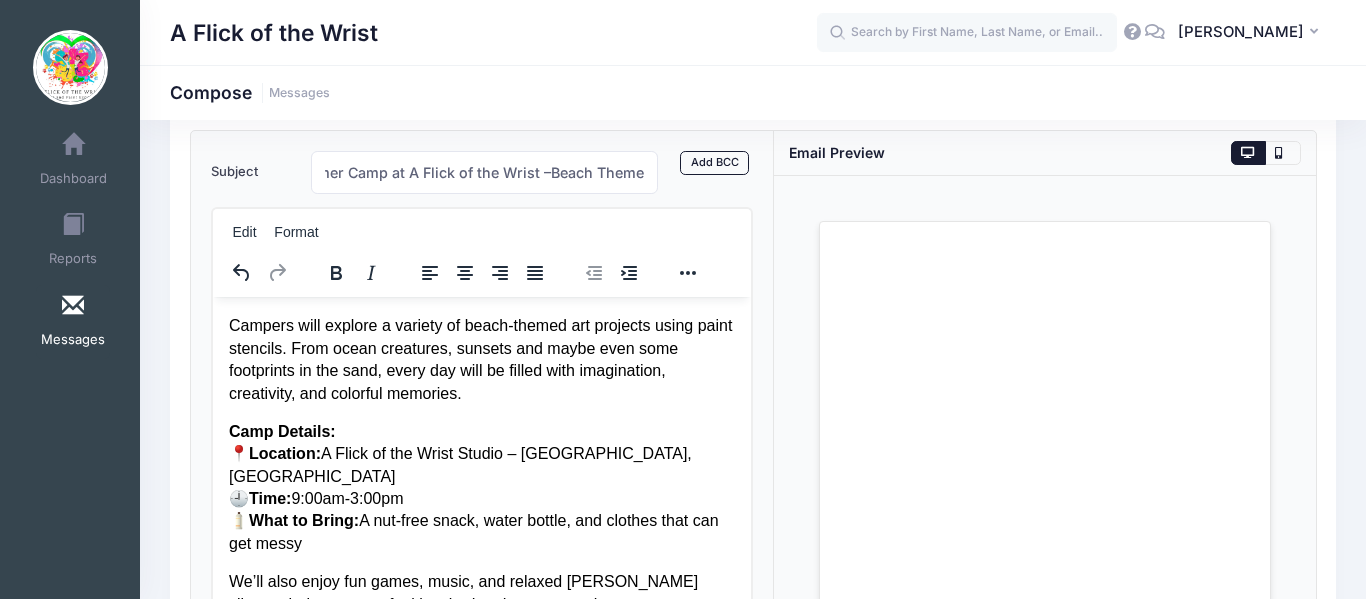 click on "We’ll also enjoy fun games, music, and relaxed beachy vibes to help campers feel inspired and at ease as they create." at bounding box center (481, 592) 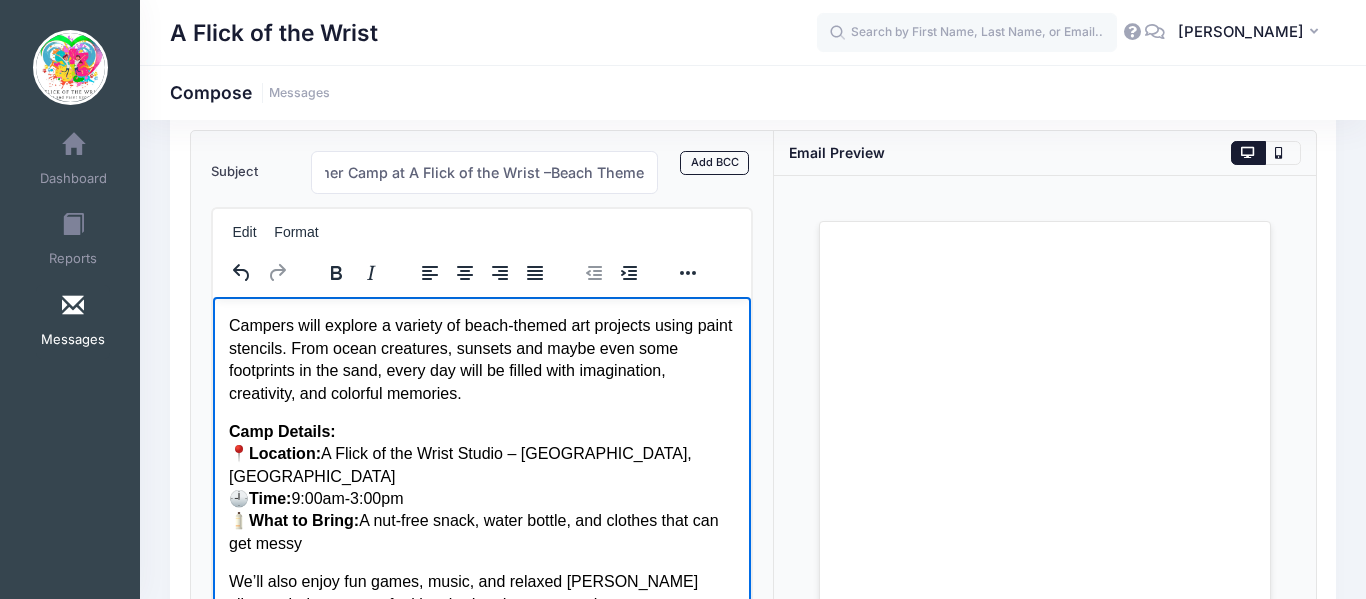 scroll, scrollTop: 0, scrollLeft: 0, axis: both 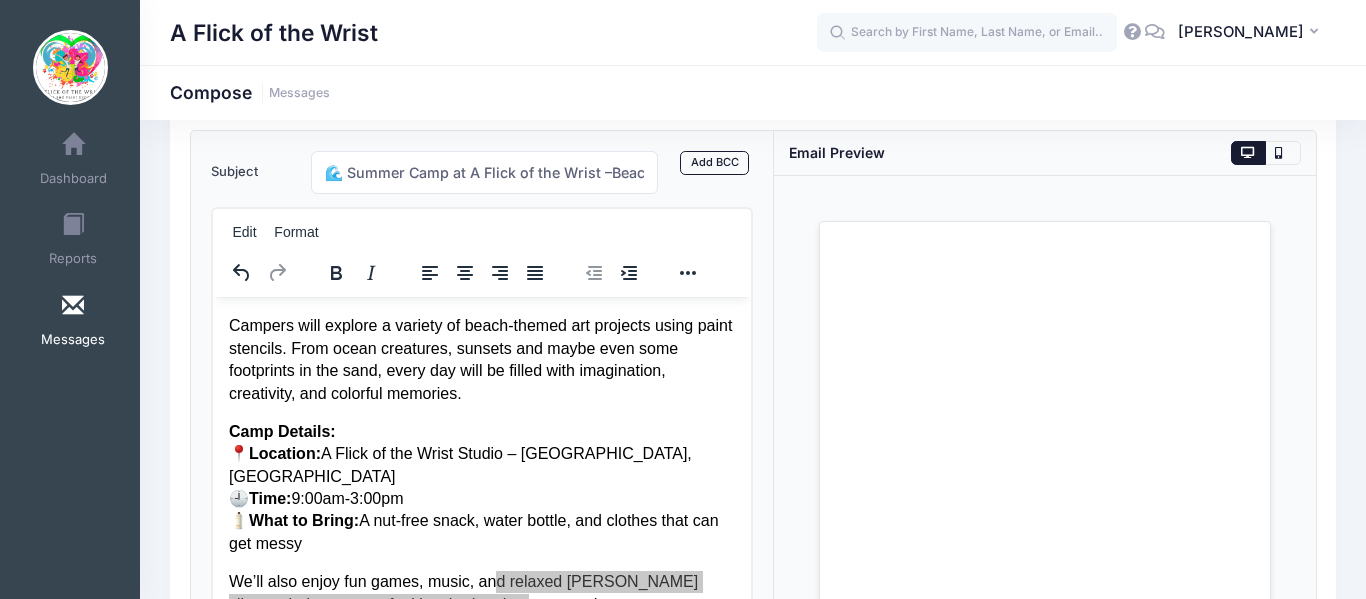 click at bounding box center (745, 232) 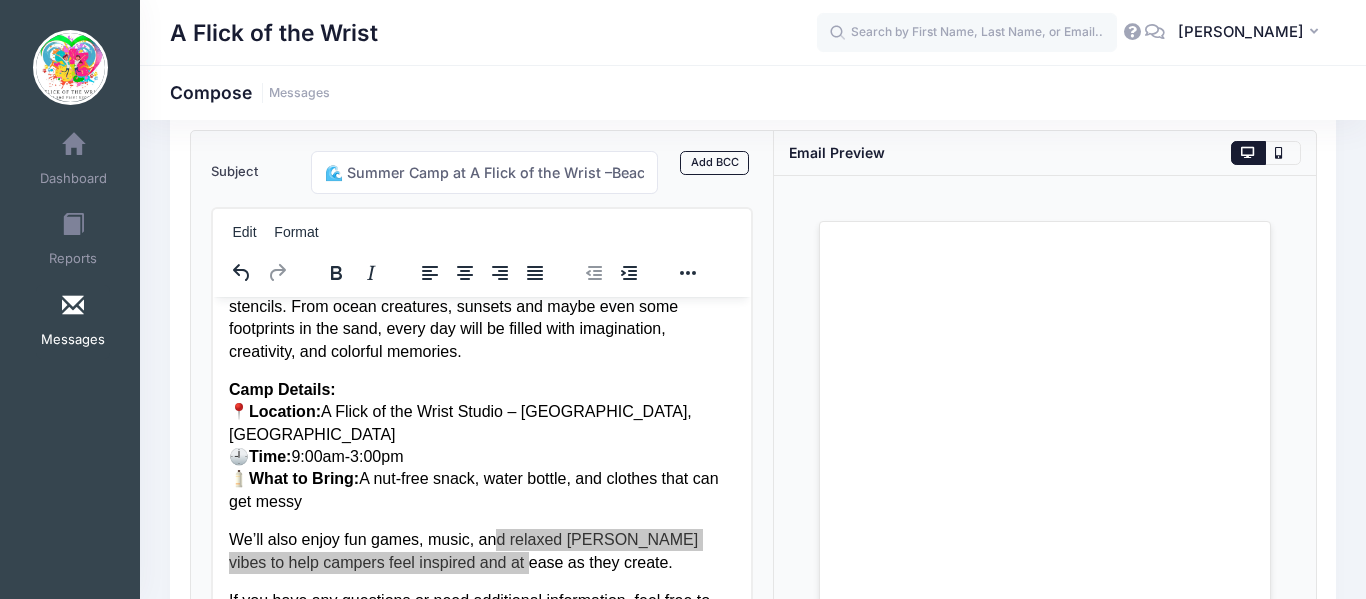 scroll, scrollTop: 211, scrollLeft: 0, axis: vertical 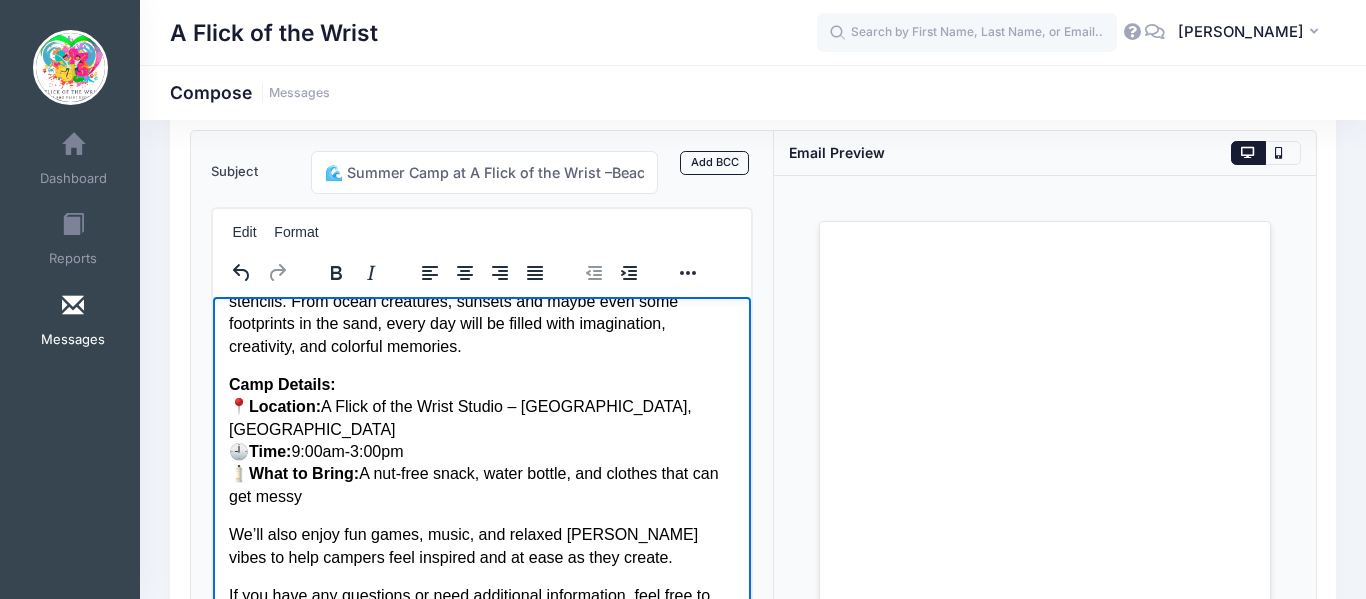 click on "Camp Details: 📍  Location:  A Flick of the Wrist Studio – Broomall, PA 🕘  Time:  9:00am-3:00pm 🧴  What to Bring:  A nut-free snack, water bottle, and clothes that can get messy" at bounding box center [481, 440] 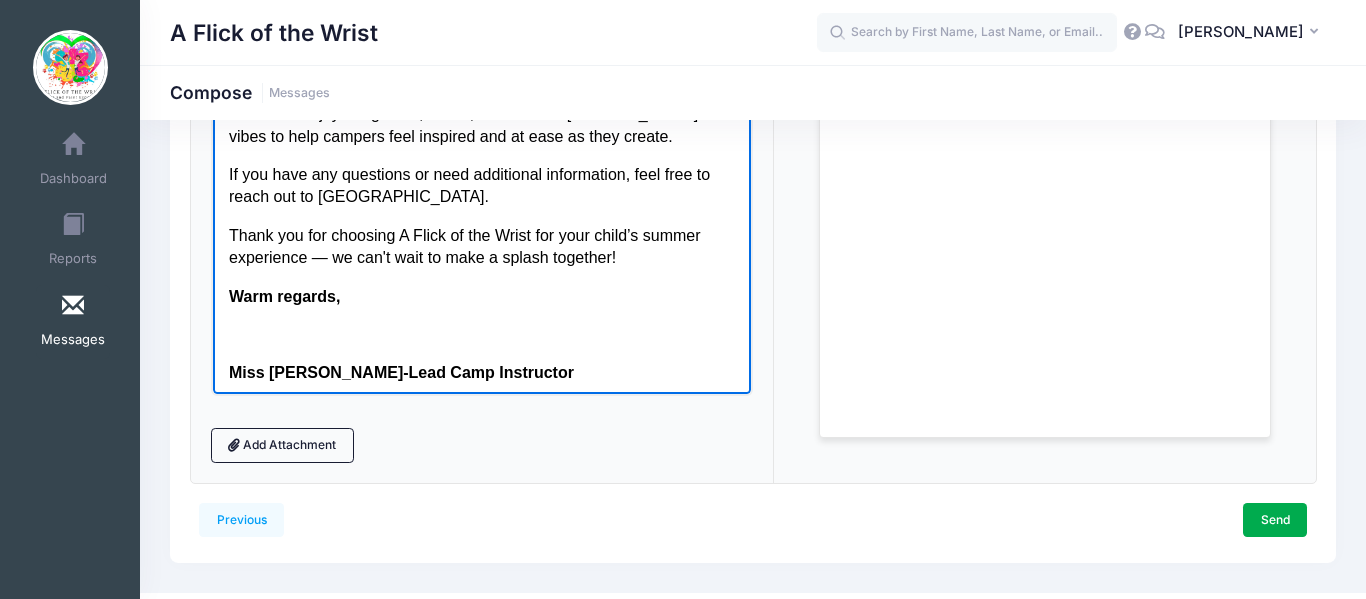 scroll, scrollTop: 423, scrollLeft: 0, axis: vertical 